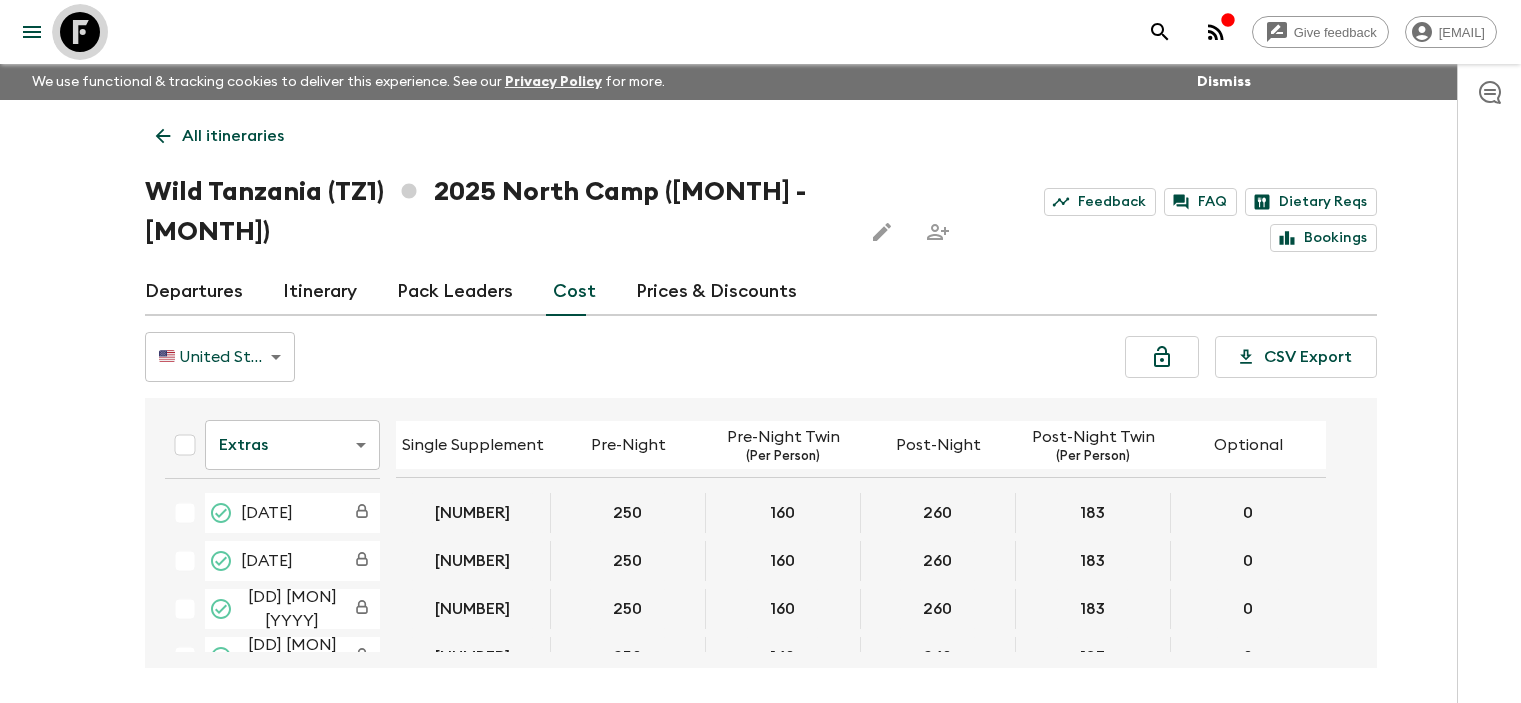 click 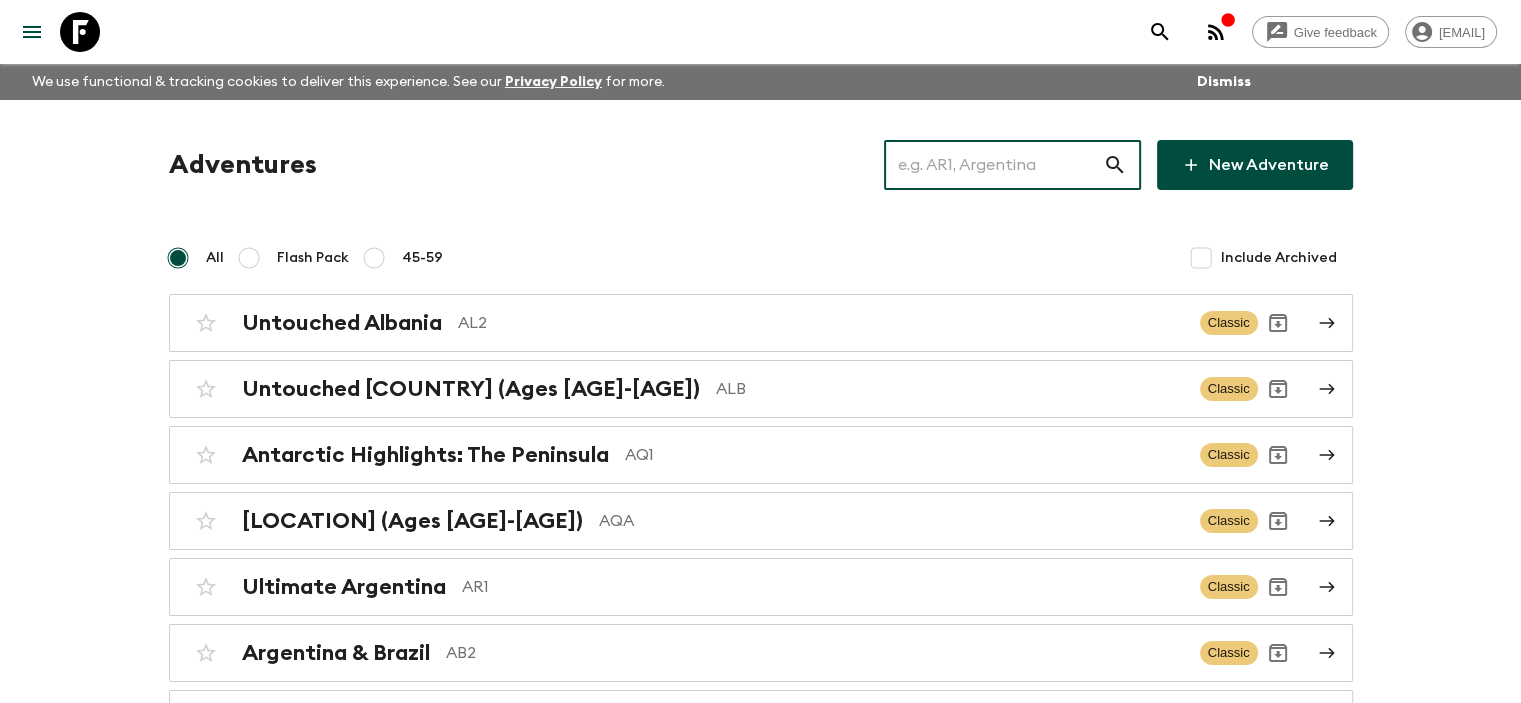 click at bounding box center [993, 165] 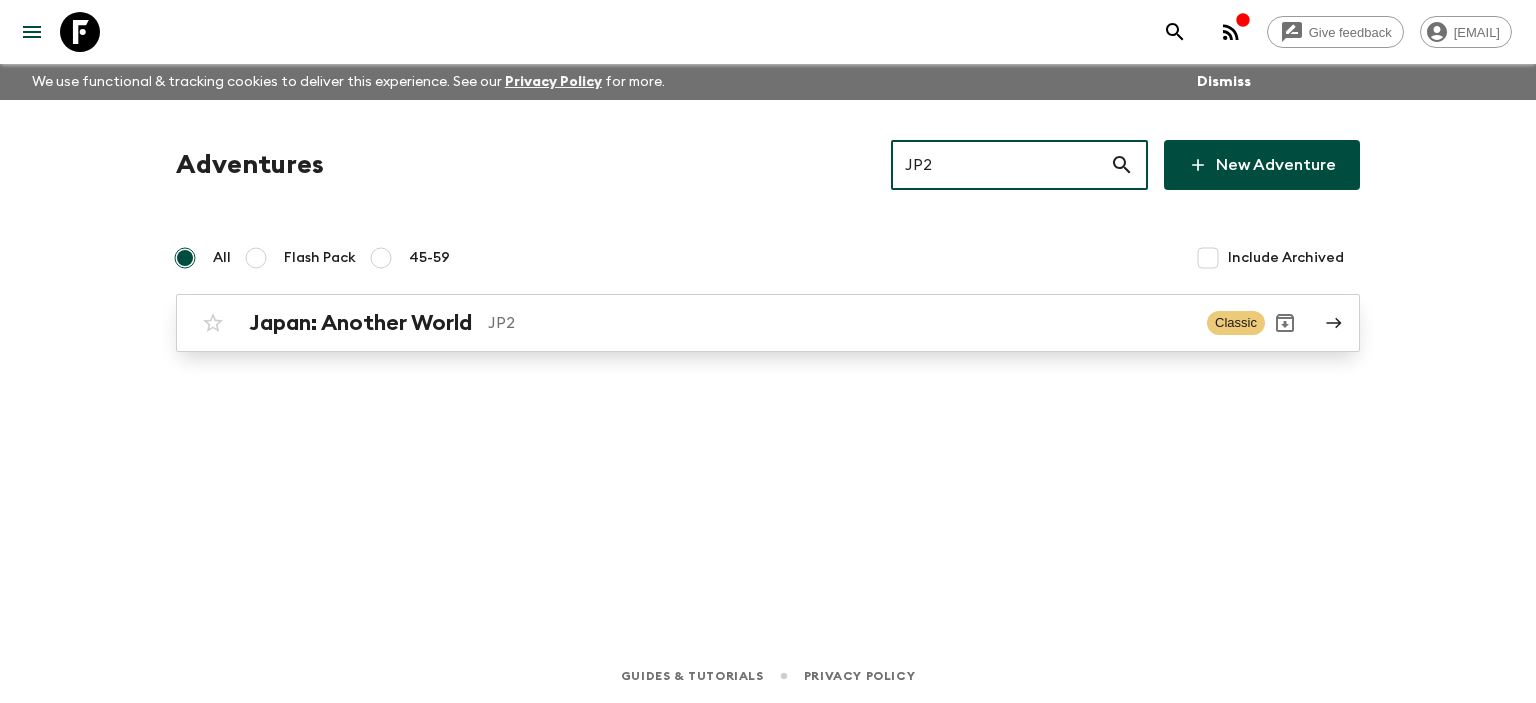 type on "JP2" 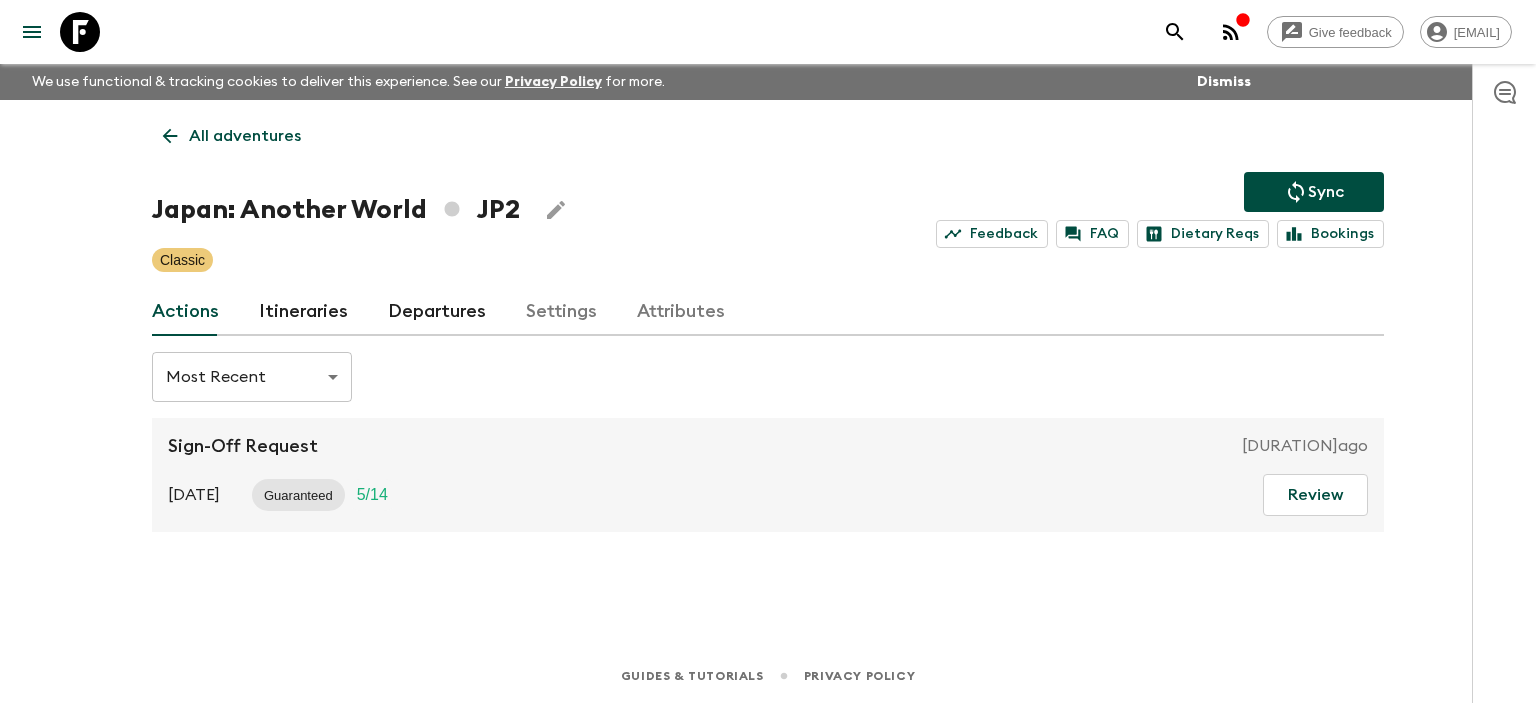 click on "Departures" at bounding box center (437, 312) 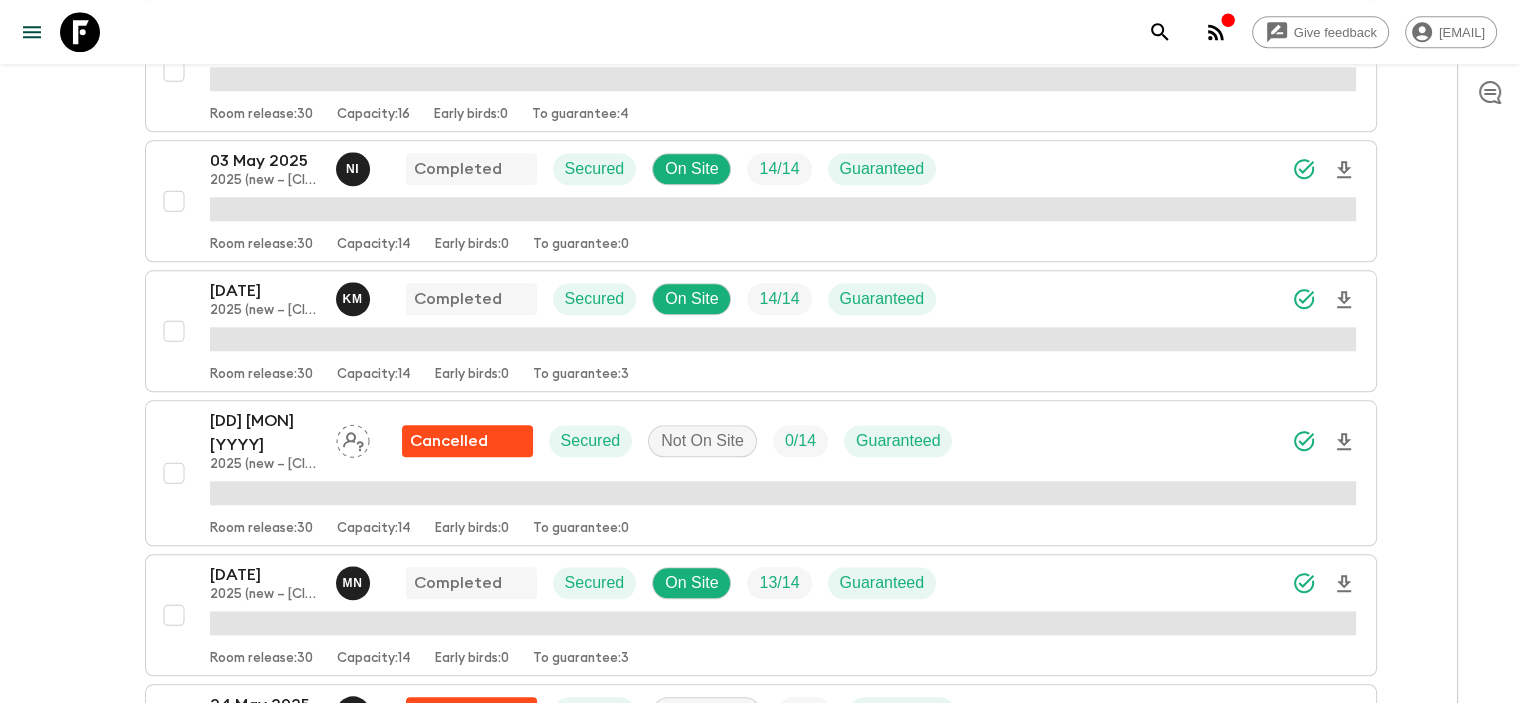scroll, scrollTop: 2100, scrollLeft: 0, axis: vertical 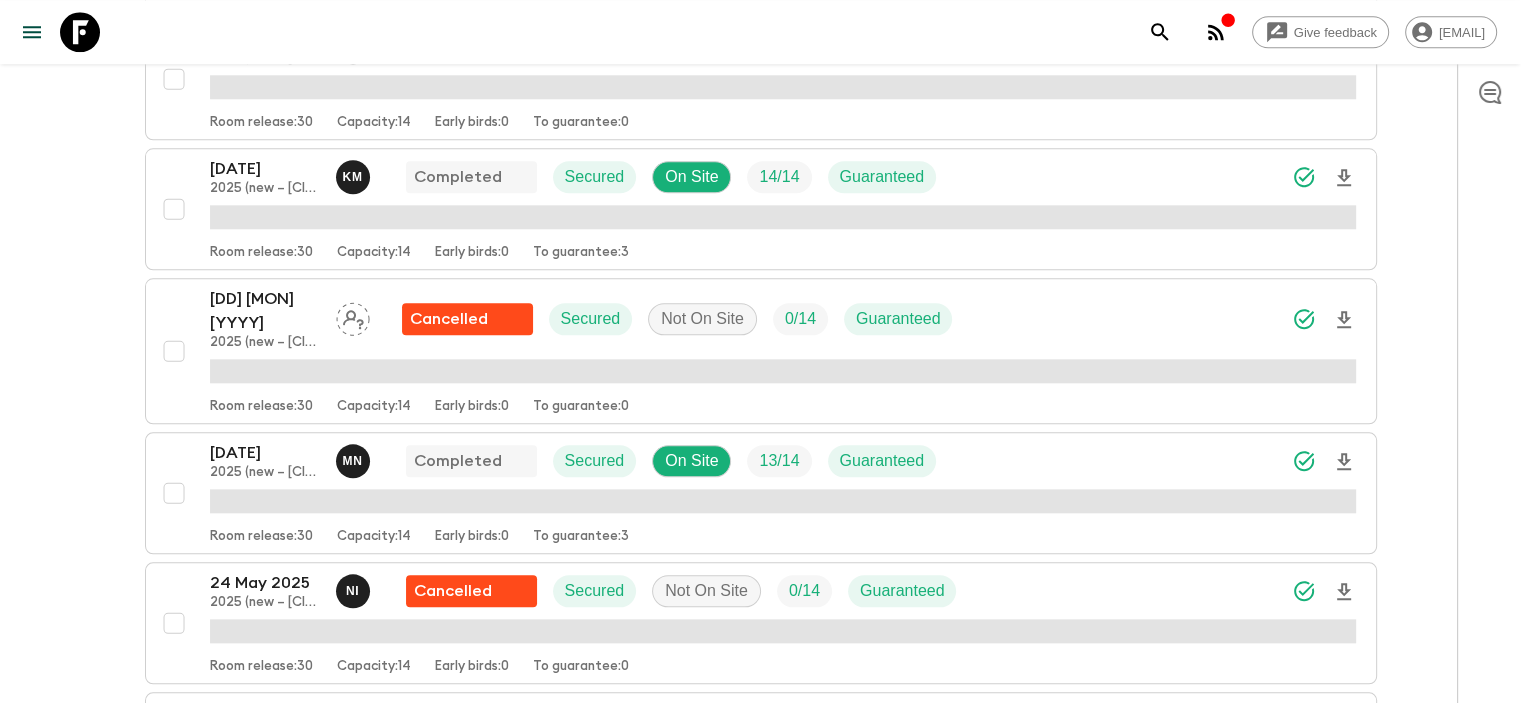 click on "24 May 2025" at bounding box center (265, 583) 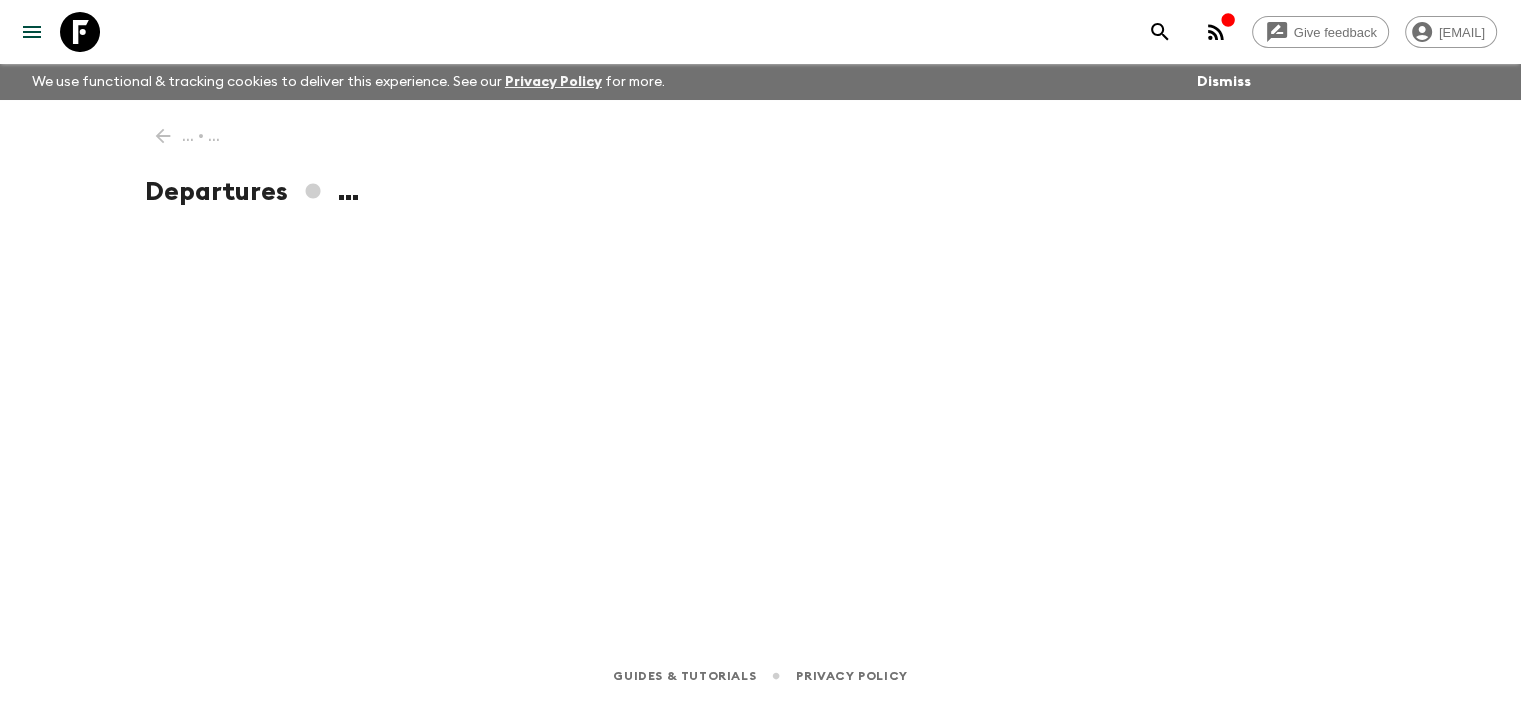scroll, scrollTop: 0, scrollLeft: 0, axis: both 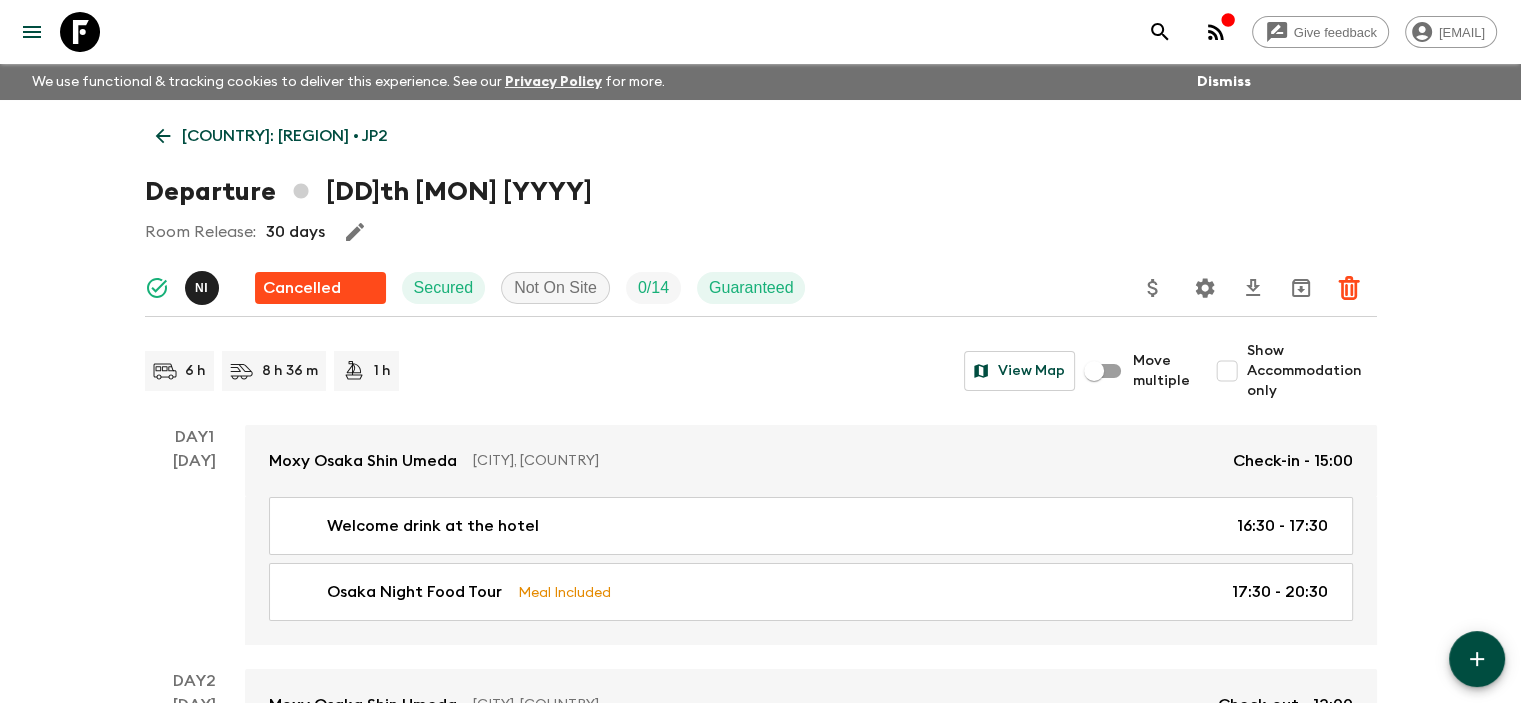 click on "Departure [DD]th [MON] [YYYY]" at bounding box center [761, 192] 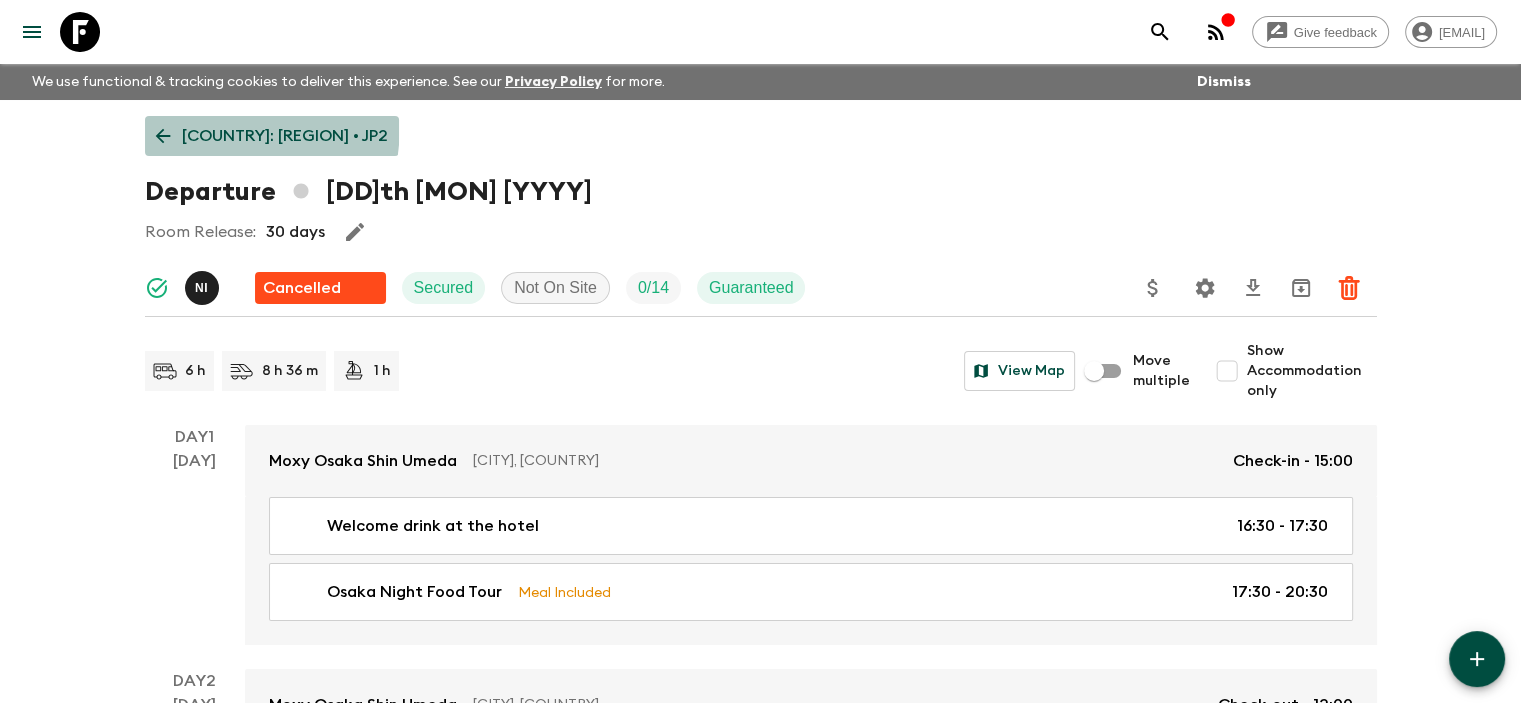 click on "[COUNTRY]: [REGION] • JP2" at bounding box center (272, 136) 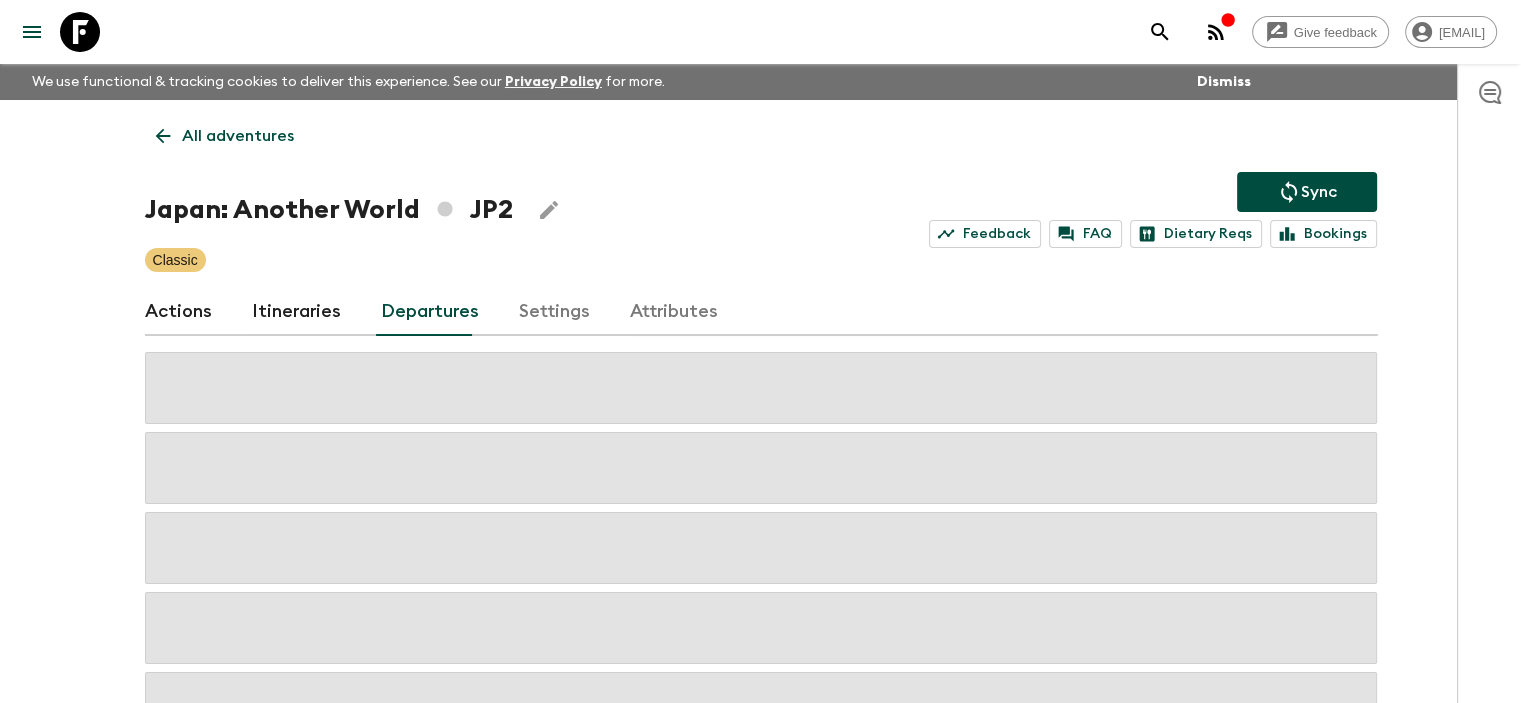 click on "Itineraries" at bounding box center [296, 312] 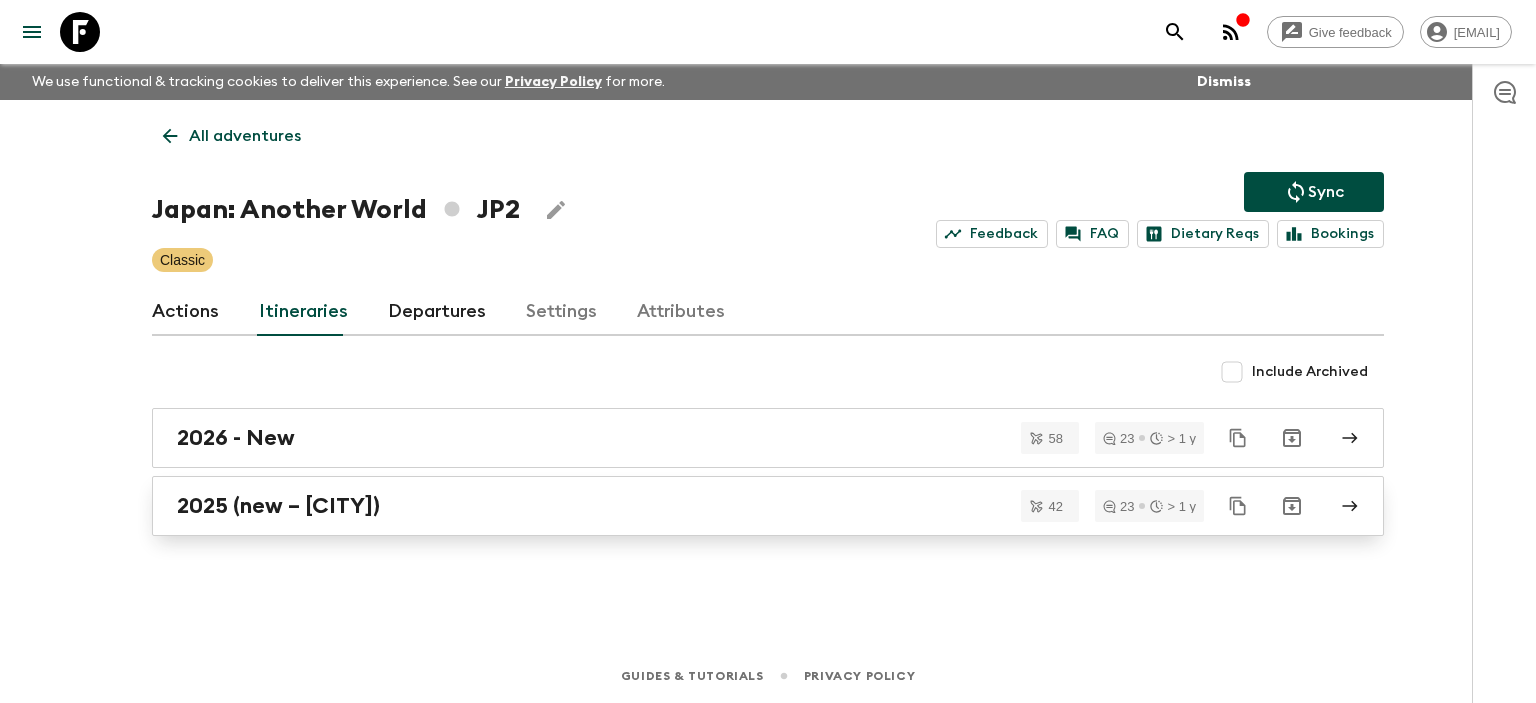 click on "2025 (new – [CITY])" at bounding box center [749, 506] 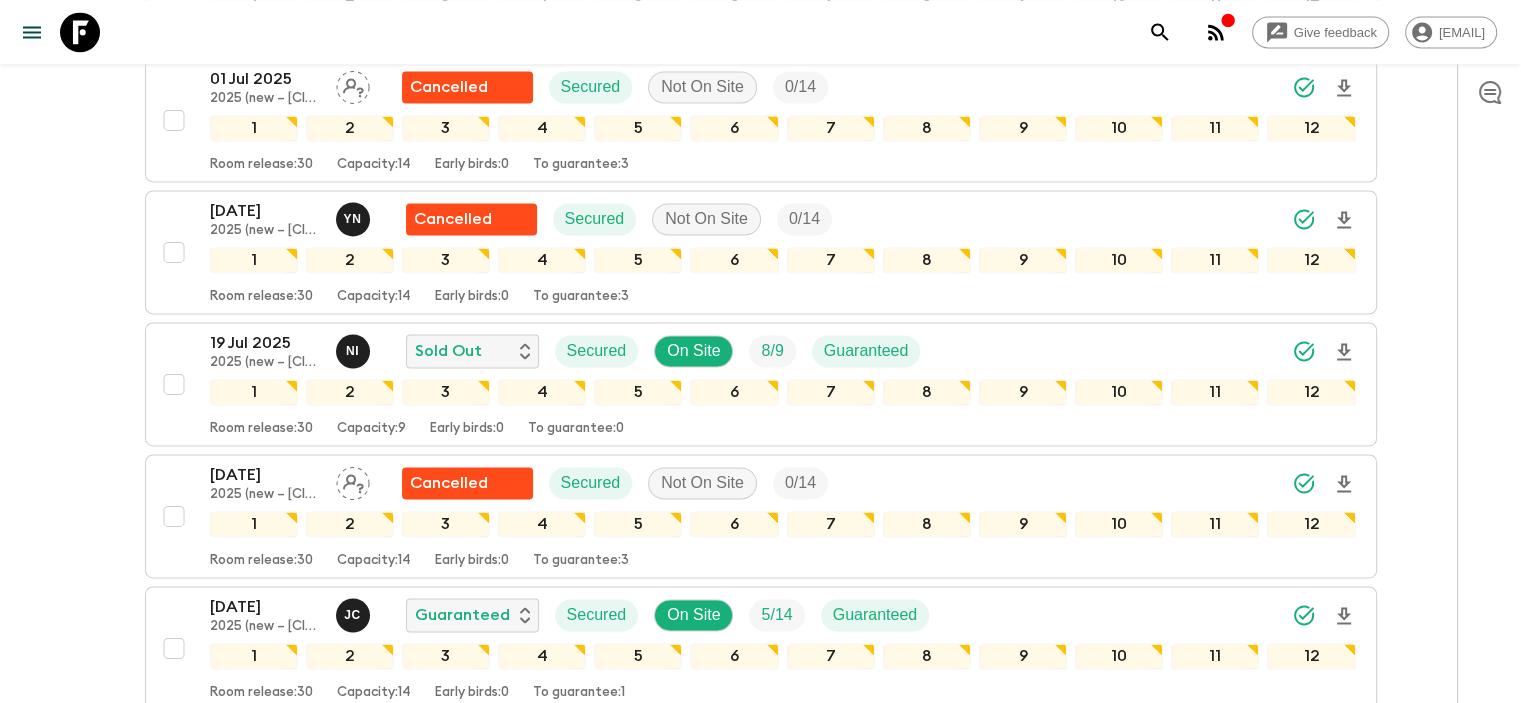 scroll, scrollTop: 2791, scrollLeft: 0, axis: vertical 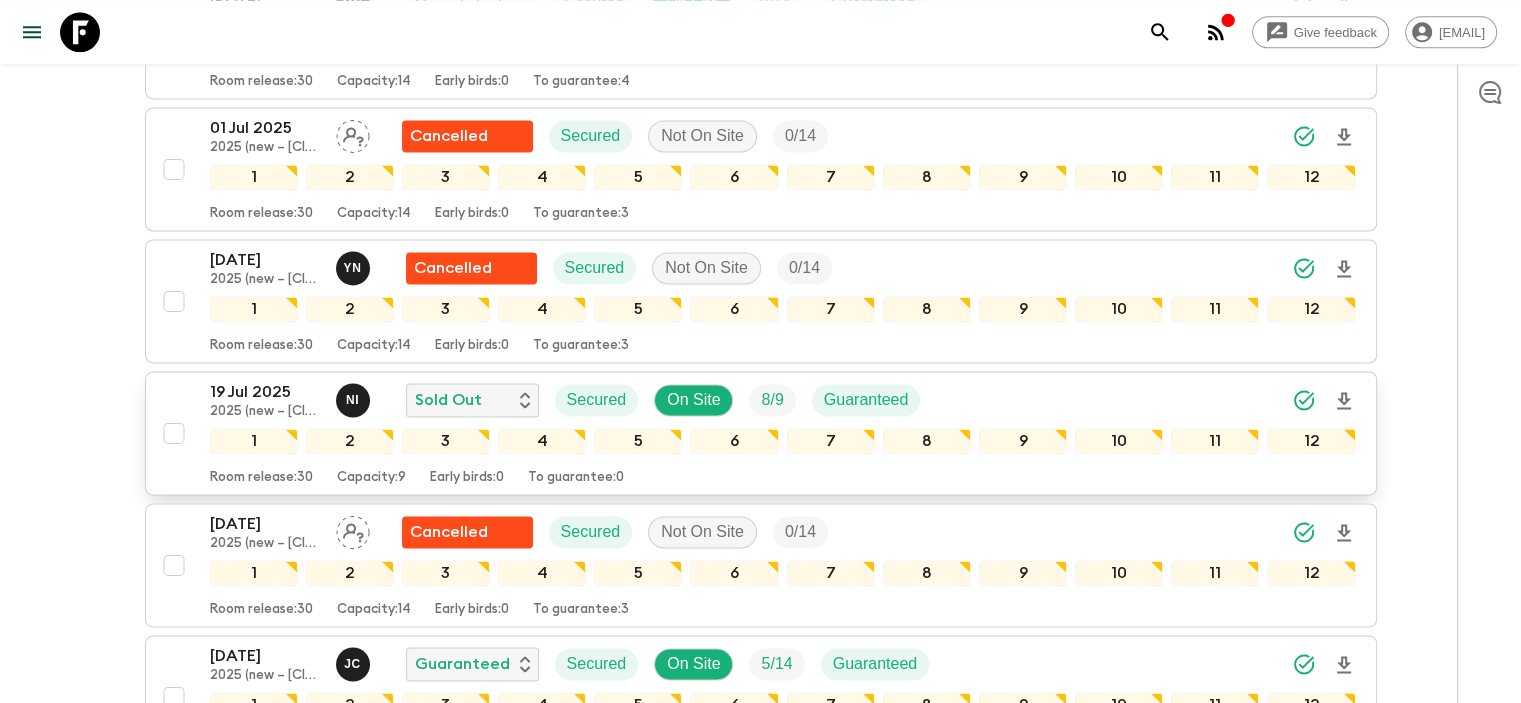click on "19 Jul 2025" at bounding box center [265, 392] 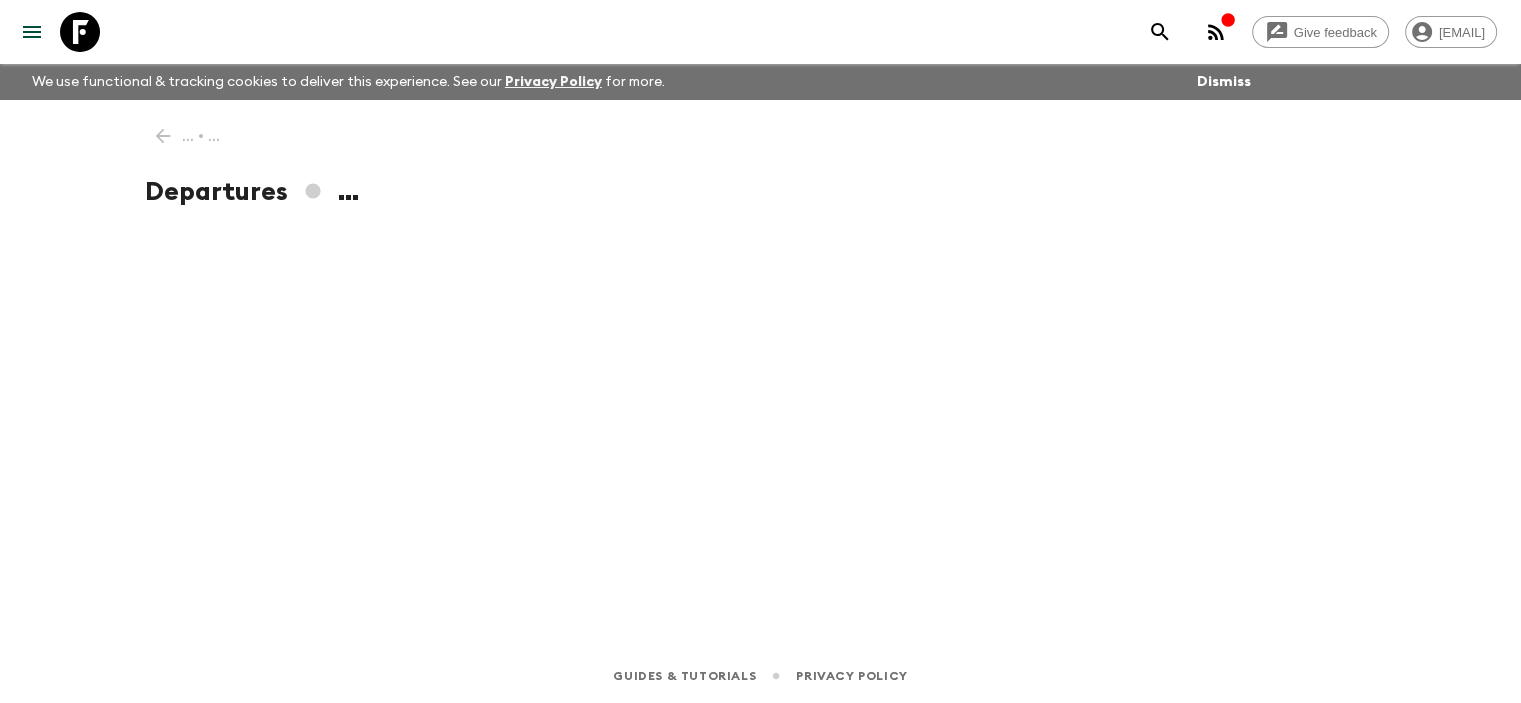 scroll, scrollTop: 0, scrollLeft: 0, axis: both 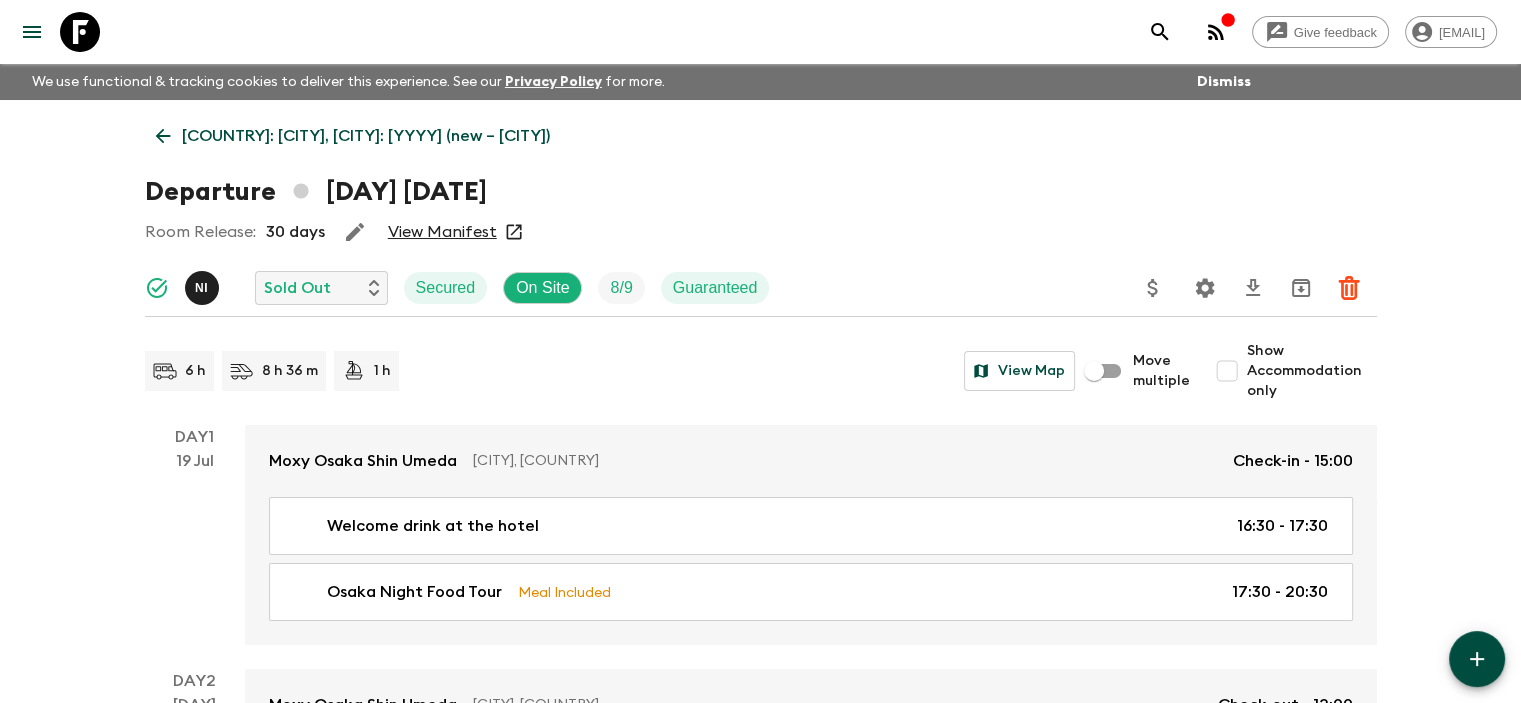 click on "View Manifest" at bounding box center [442, 232] 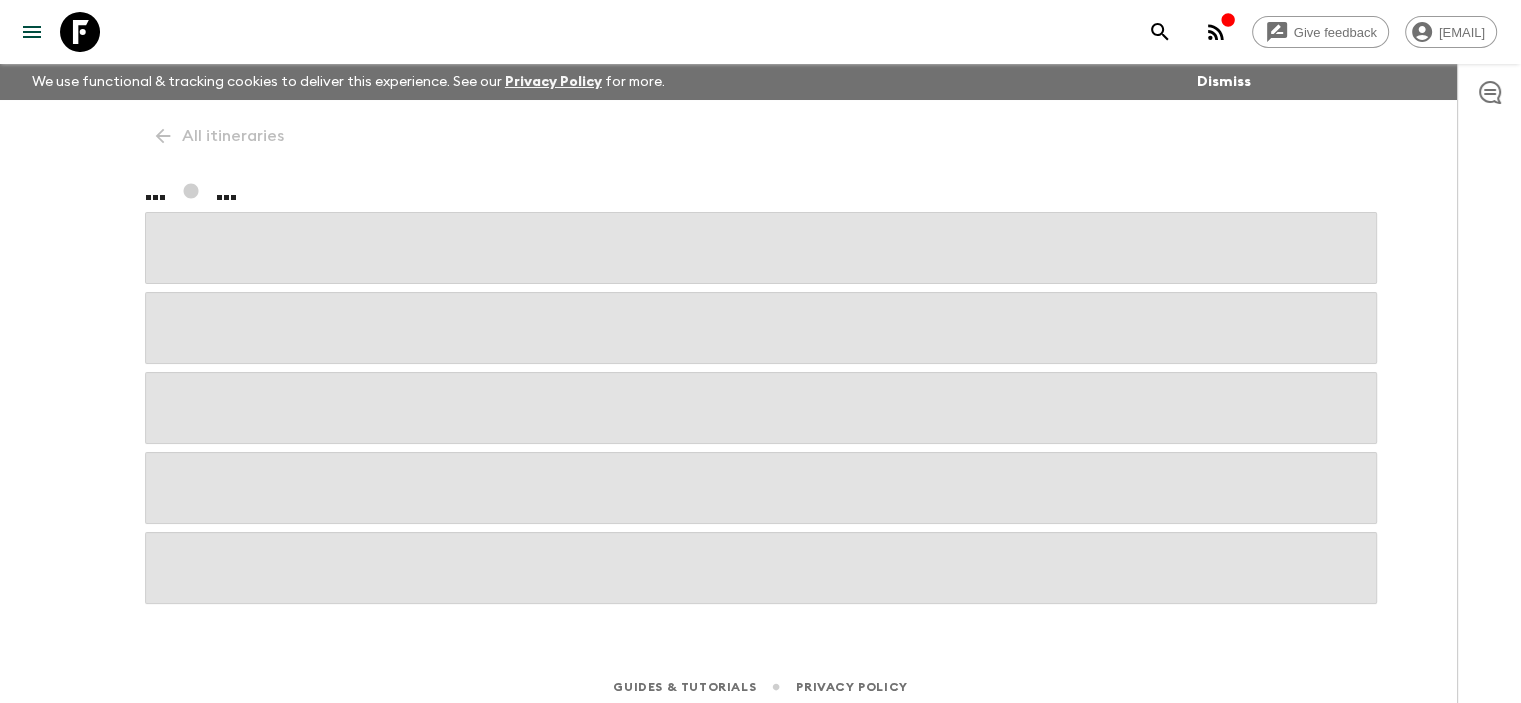 scroll, scrollTop: 11, scrollLeft: 0, axis: vertical 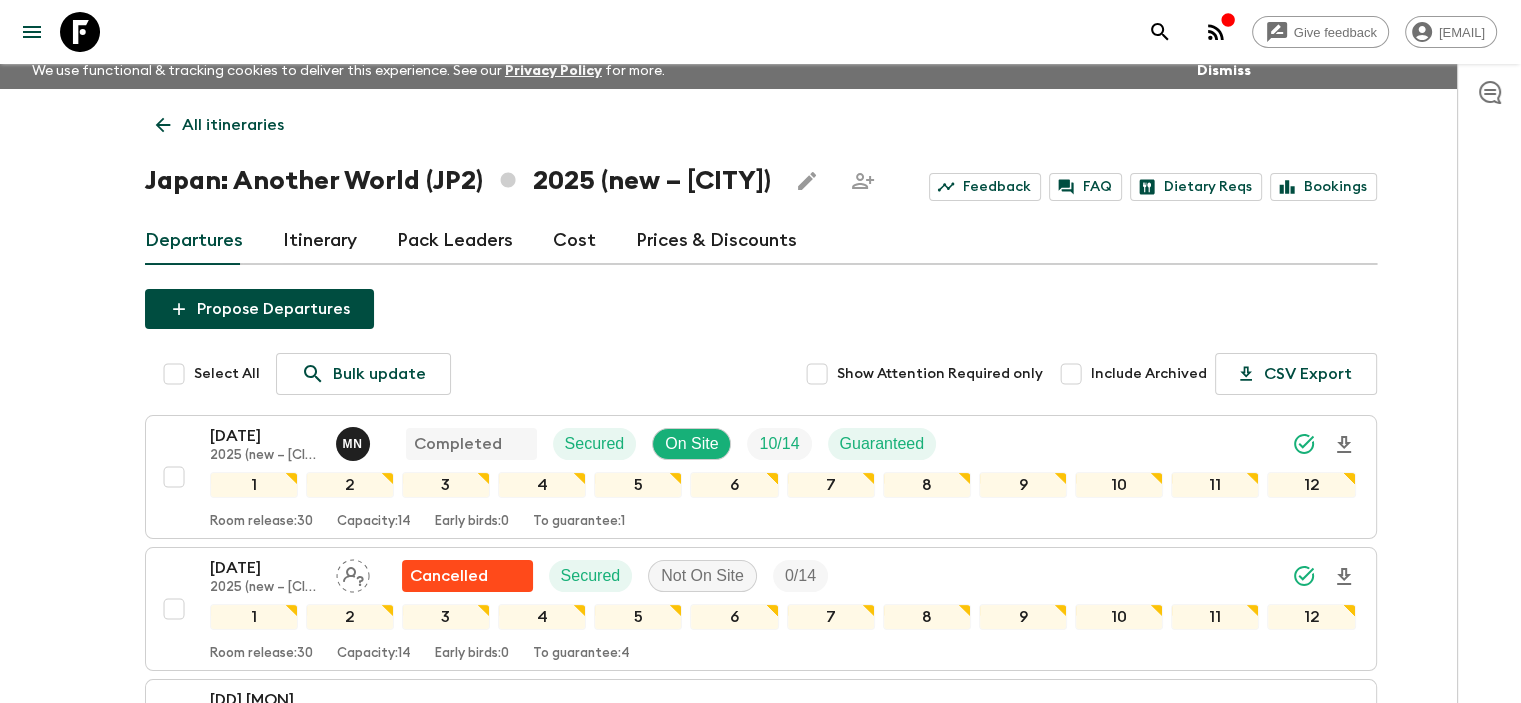 click on "Cost" at bounding box center [574, 241] 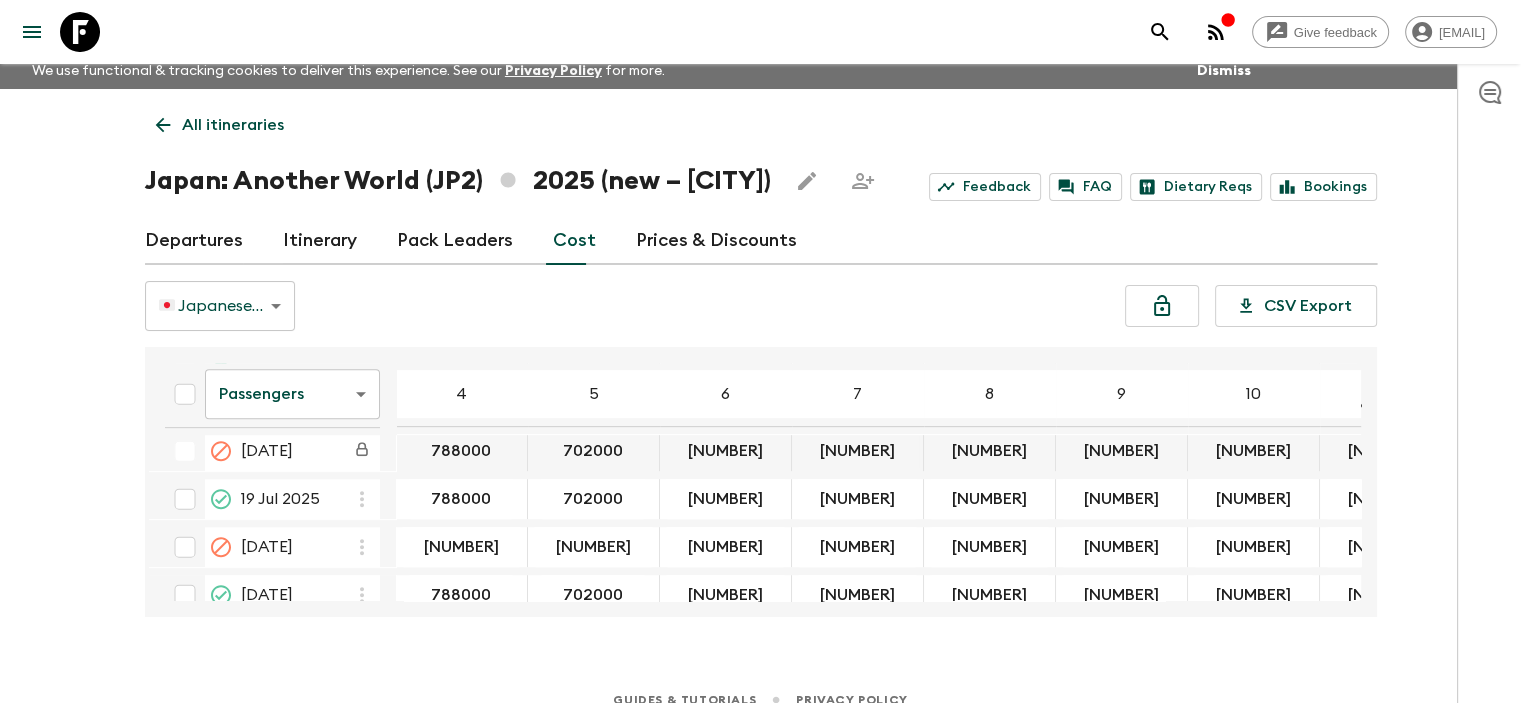 scroll, scrollTop: 1000, scrollLeft: 0, axis: vertical 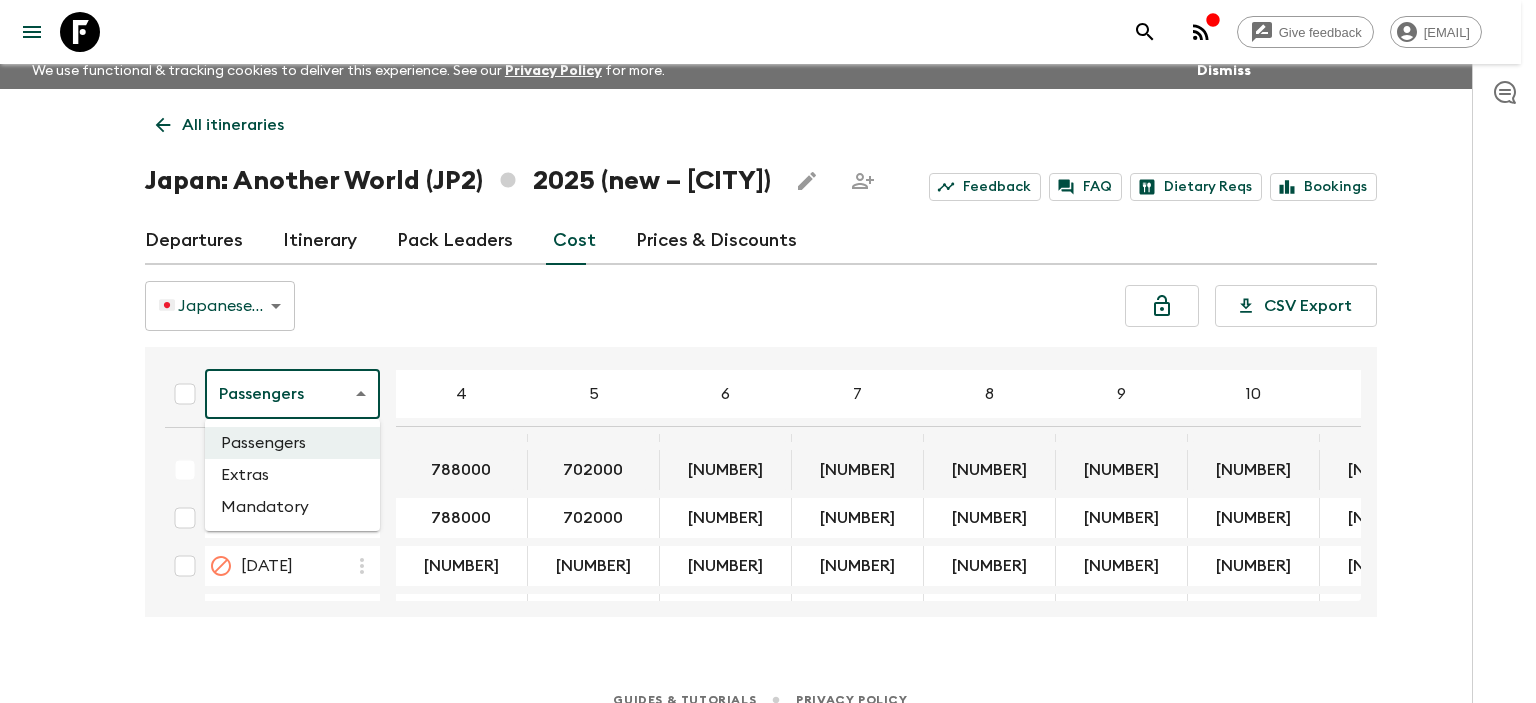click on "Extras" at bounding box center (292, 475) 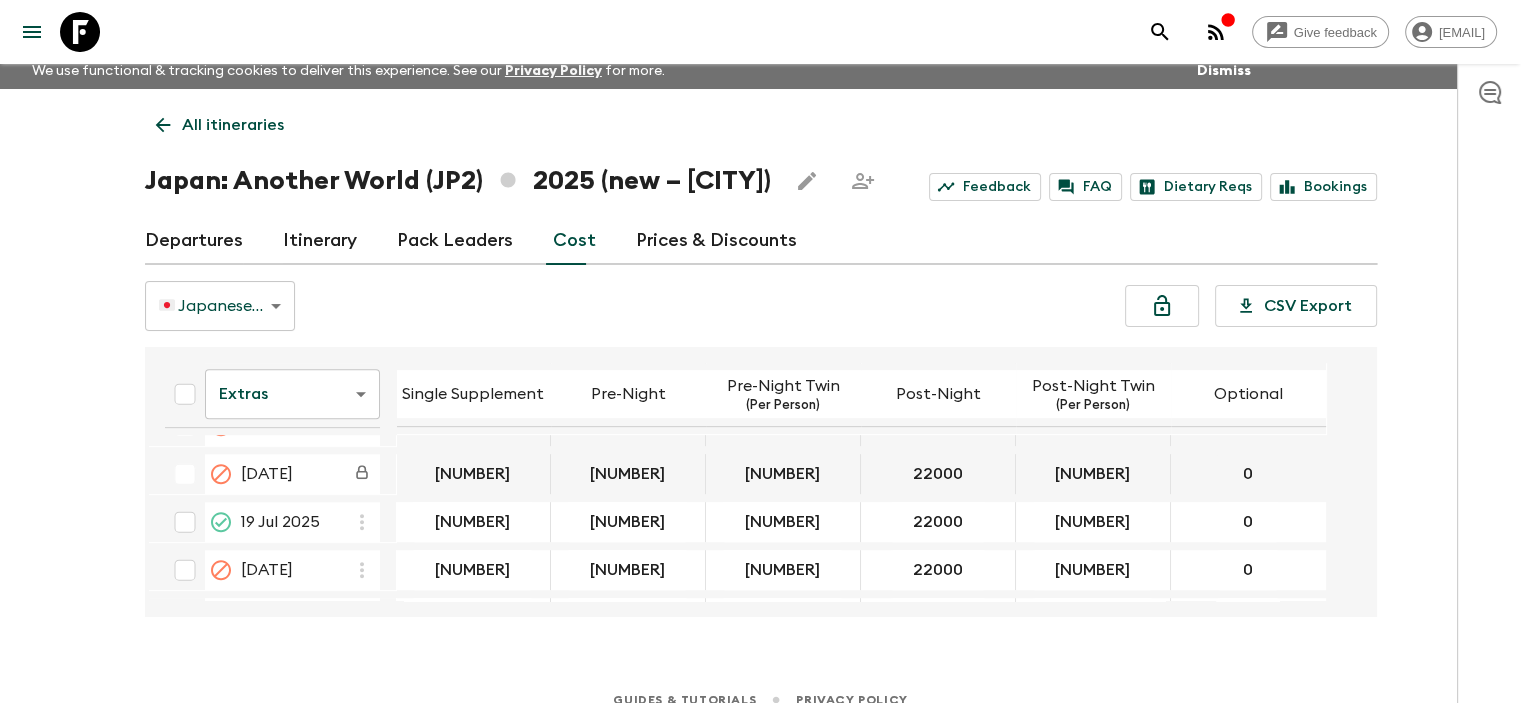 scroll, scrollTop: 1000, scrollLeft: 0, axis: vertical 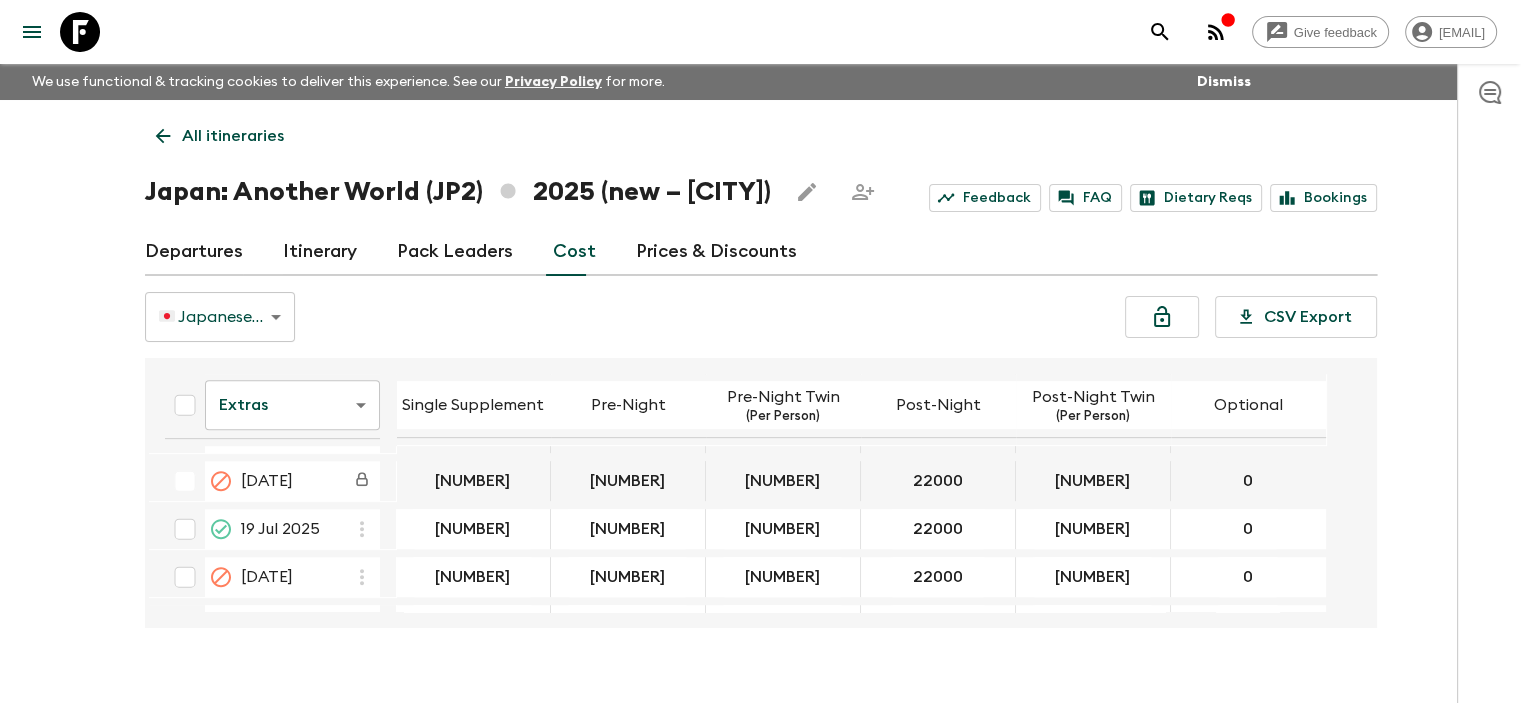 click 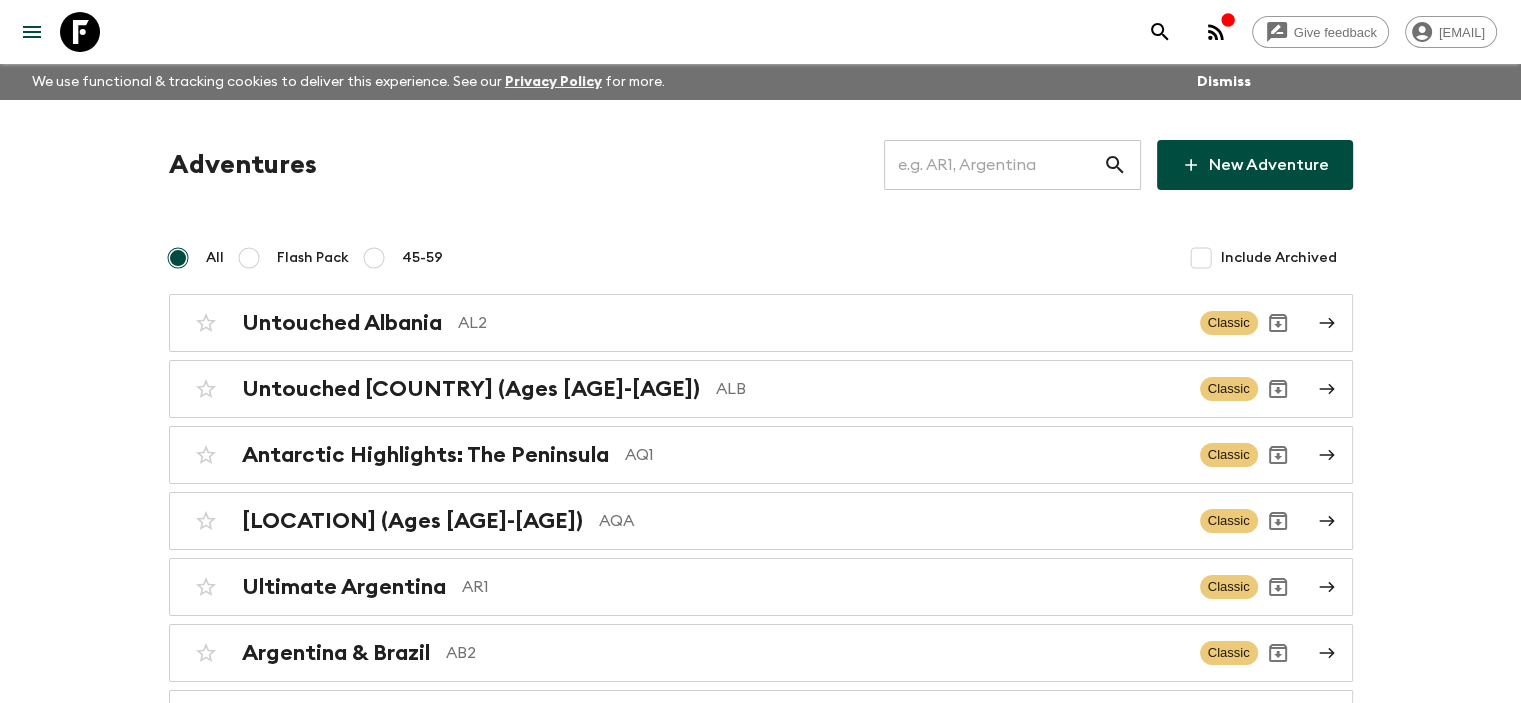 click at bounding box center (993, 165) 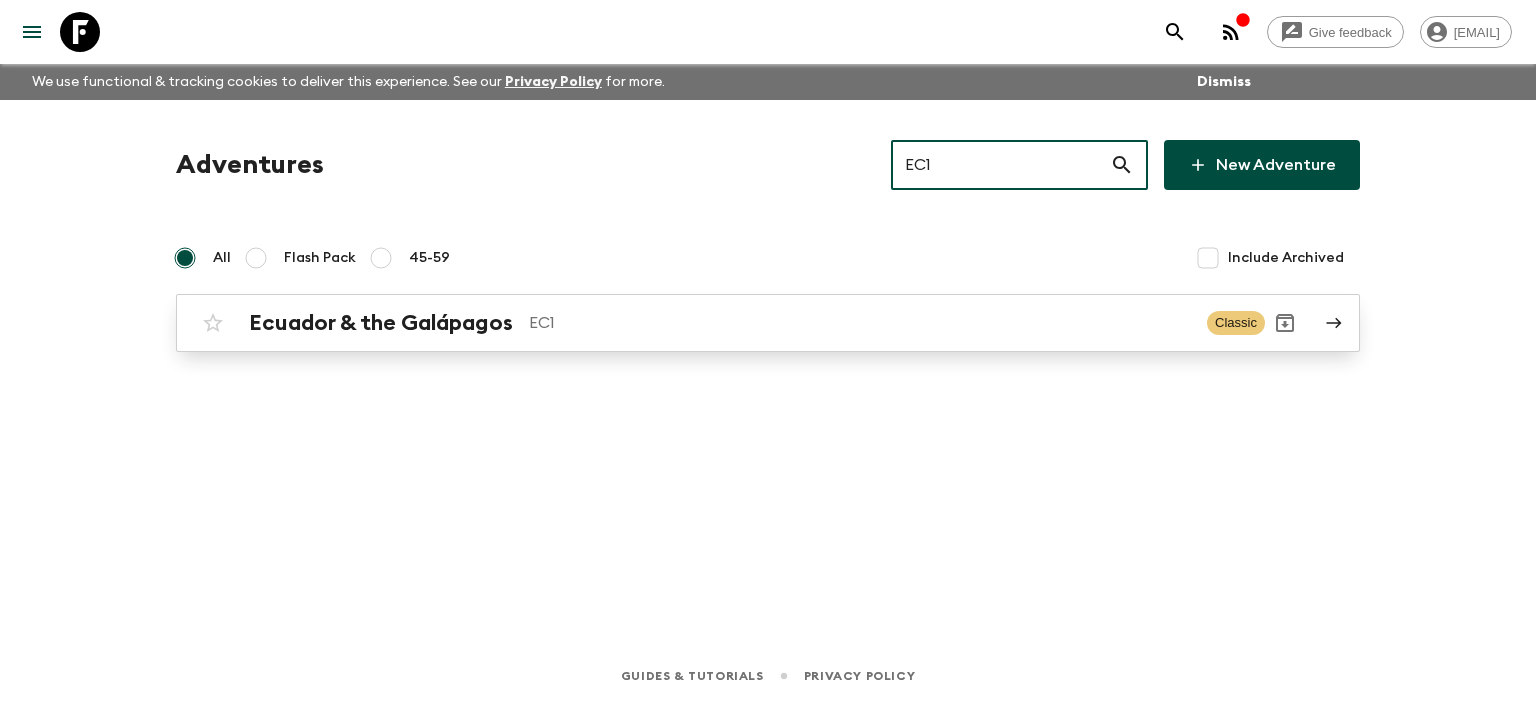 type on "EC1" 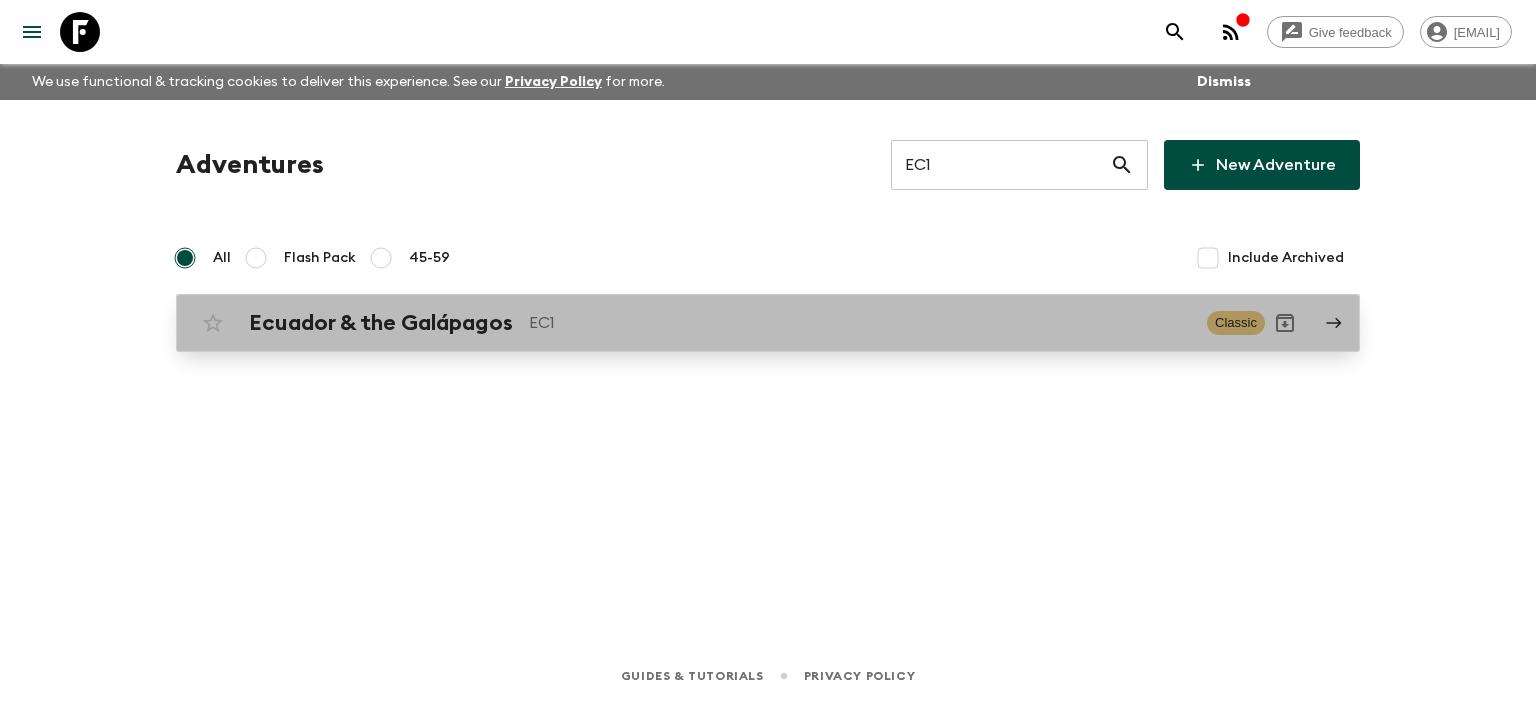 click on "EC1" at bounding box center (860, 323) 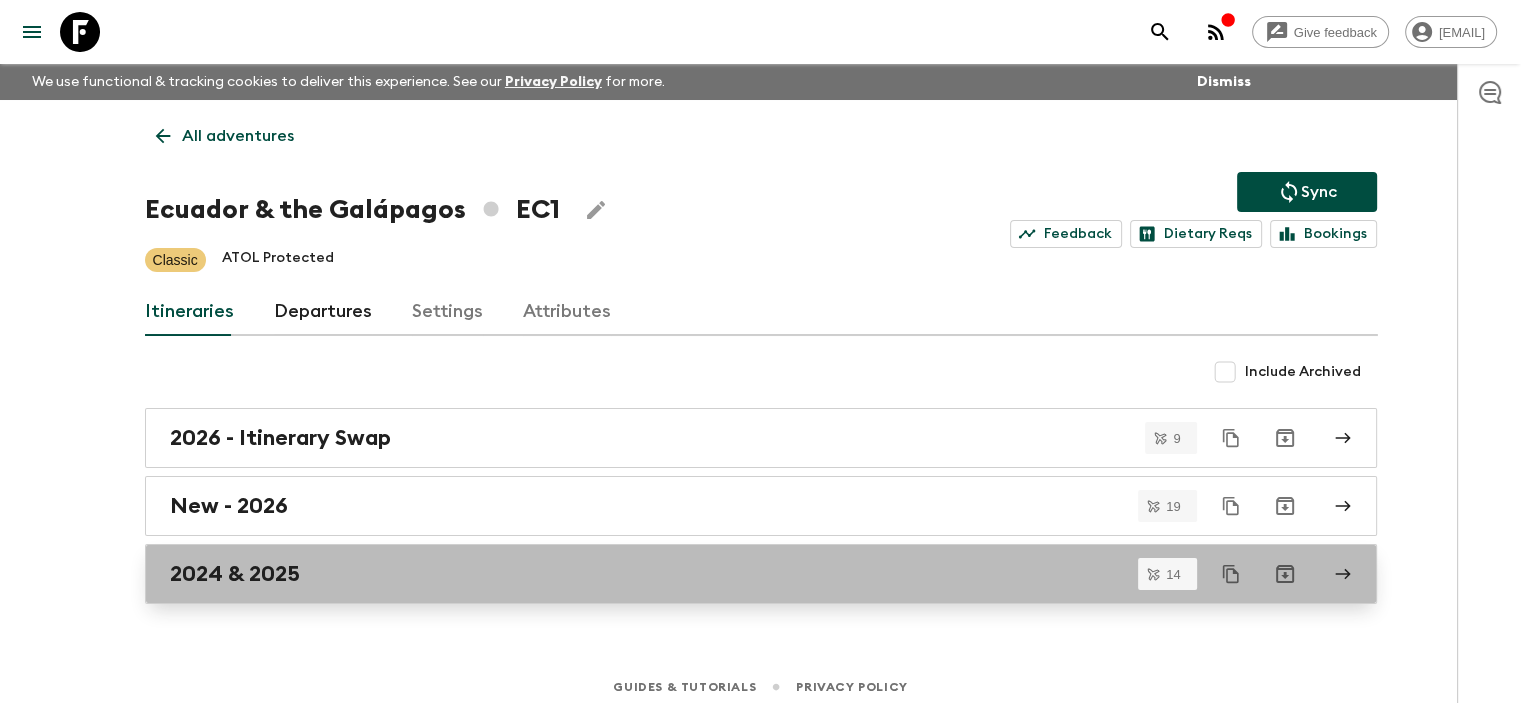 click on "2024 & 2025" at bounding box center [742, 574] 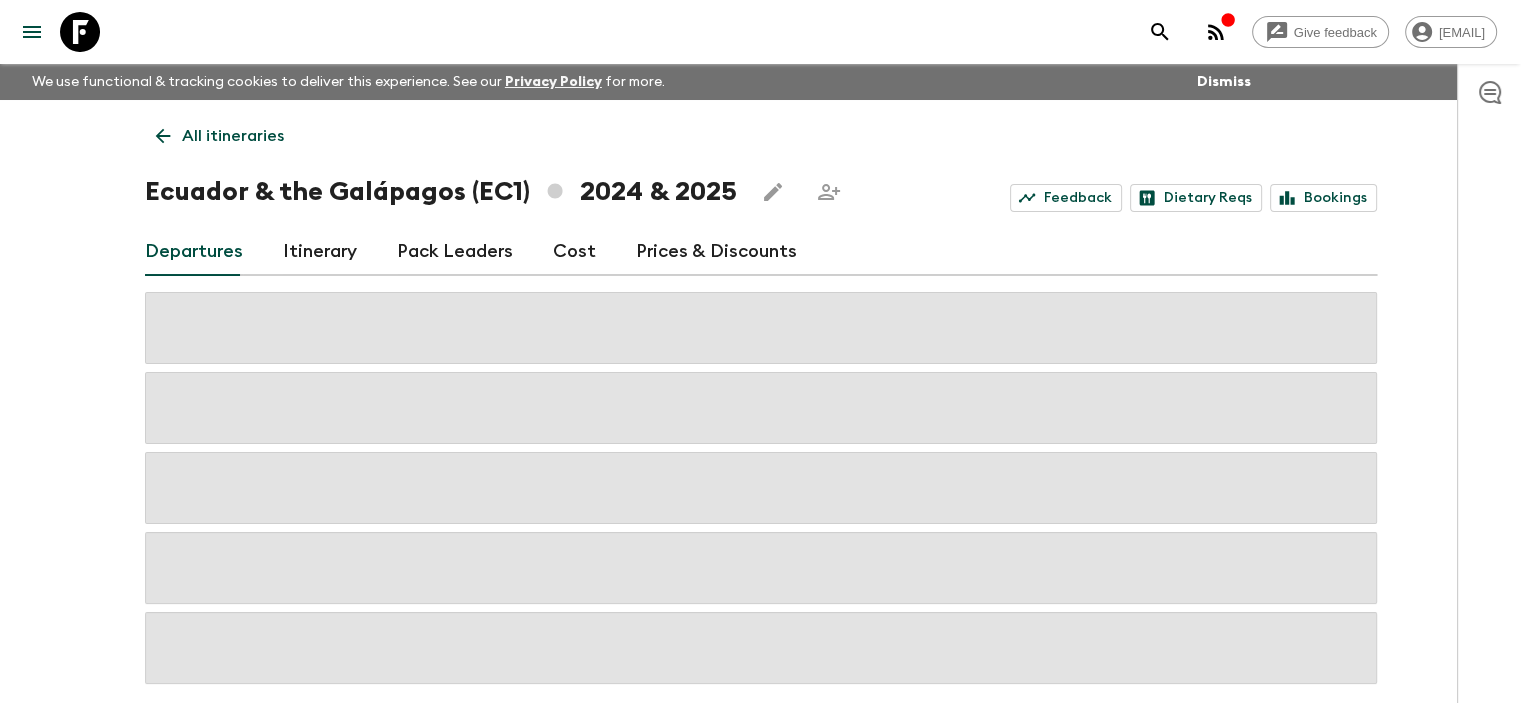 click on "Itinerary" at bounding box center (320, 252) 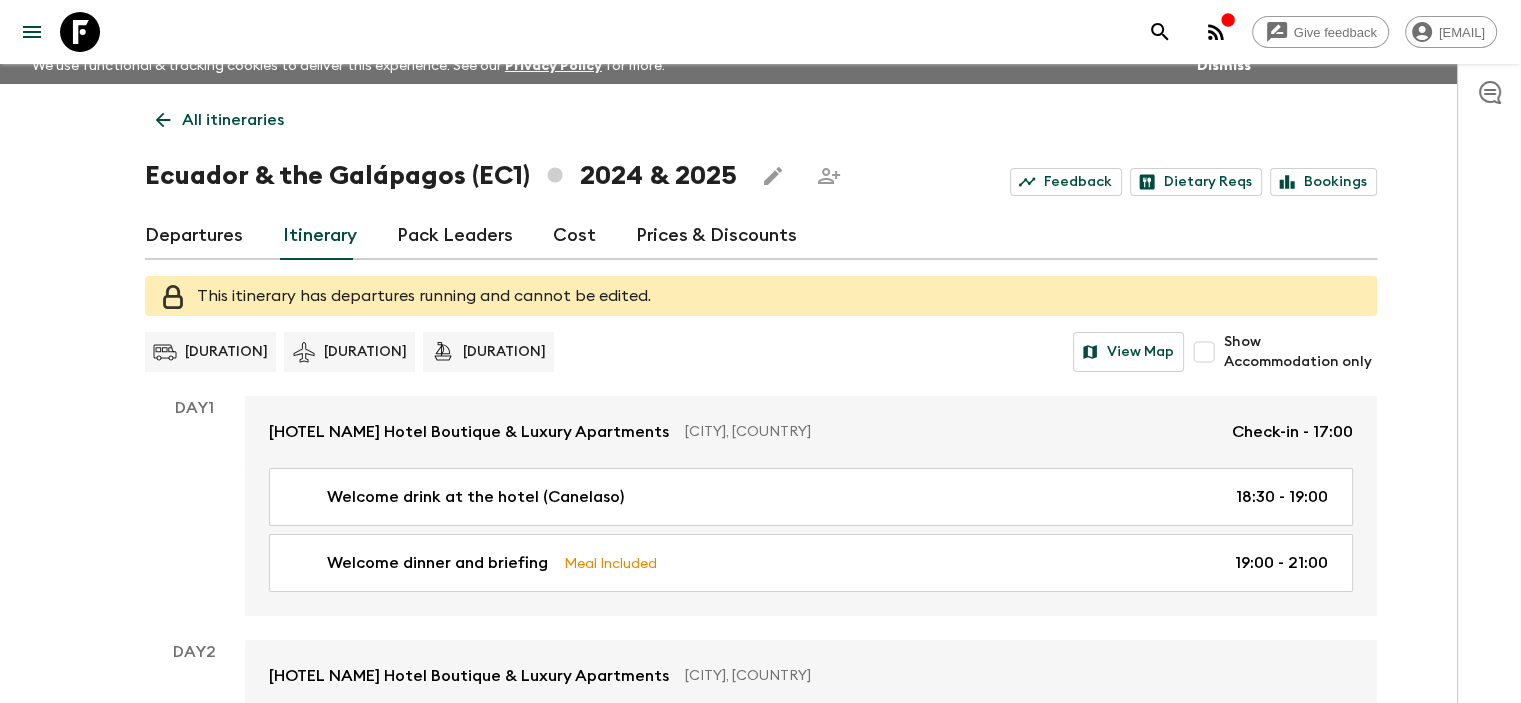 scroll, scrollTop: 0, scrollLeft: 0, axis: both 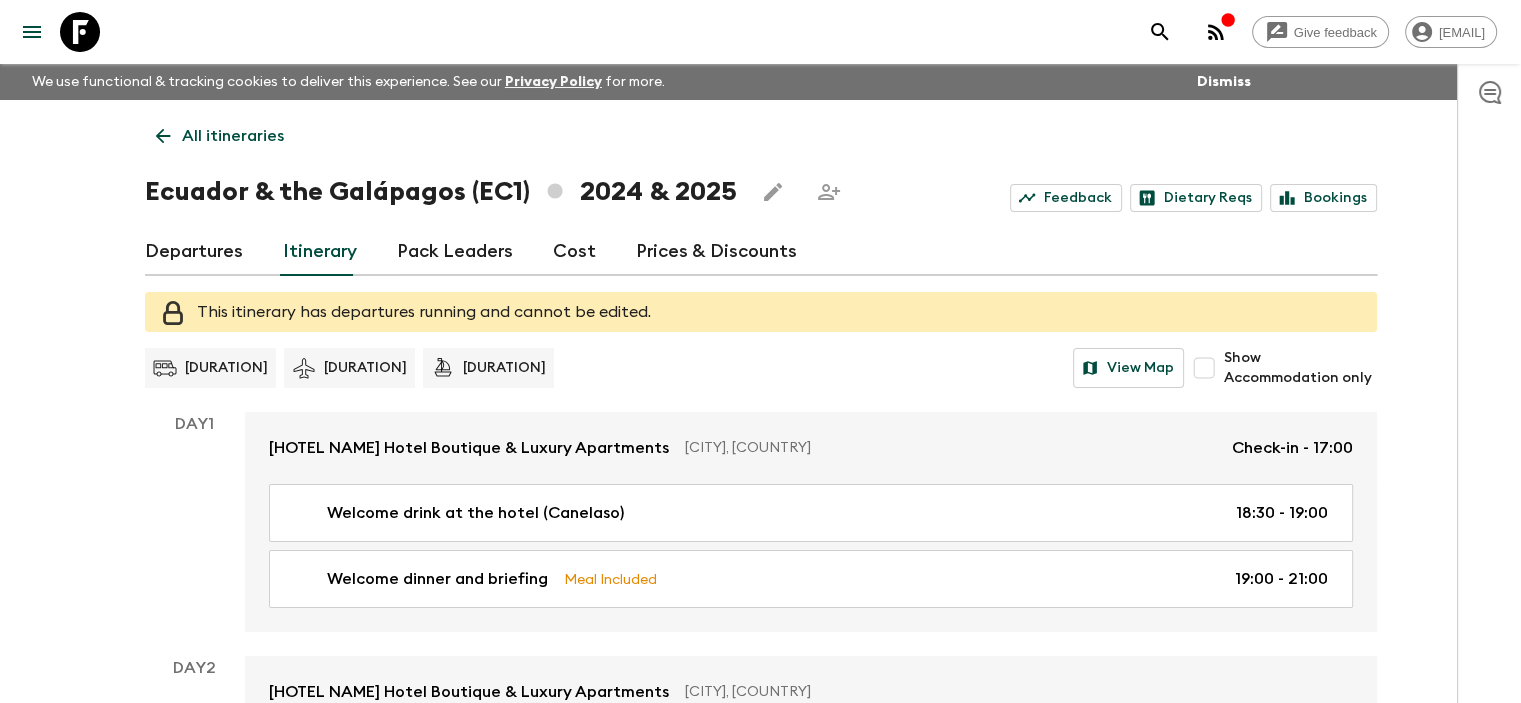 click on "Departures" at bounding box center [194, 252] 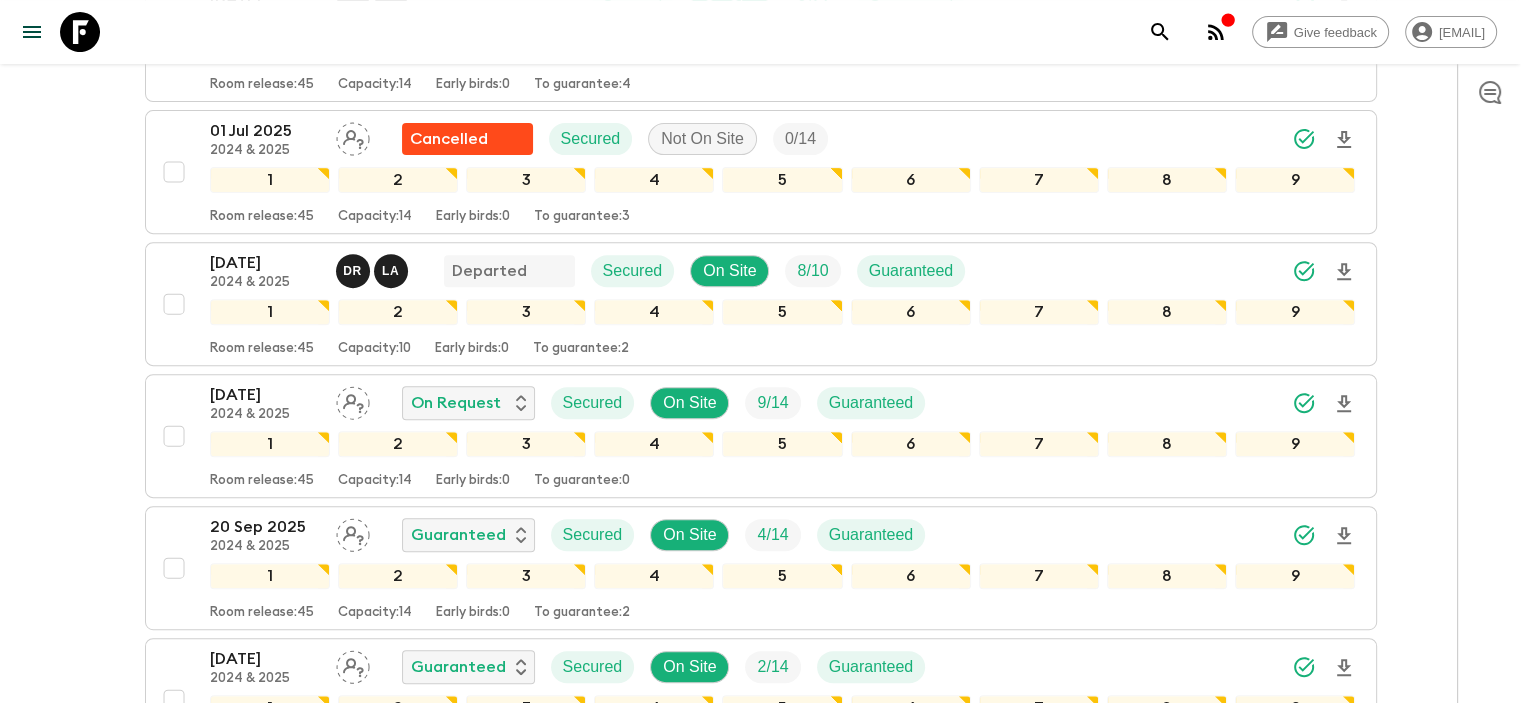scroll, scrollTop: 733, scrollLeft: 0, axis: vertical 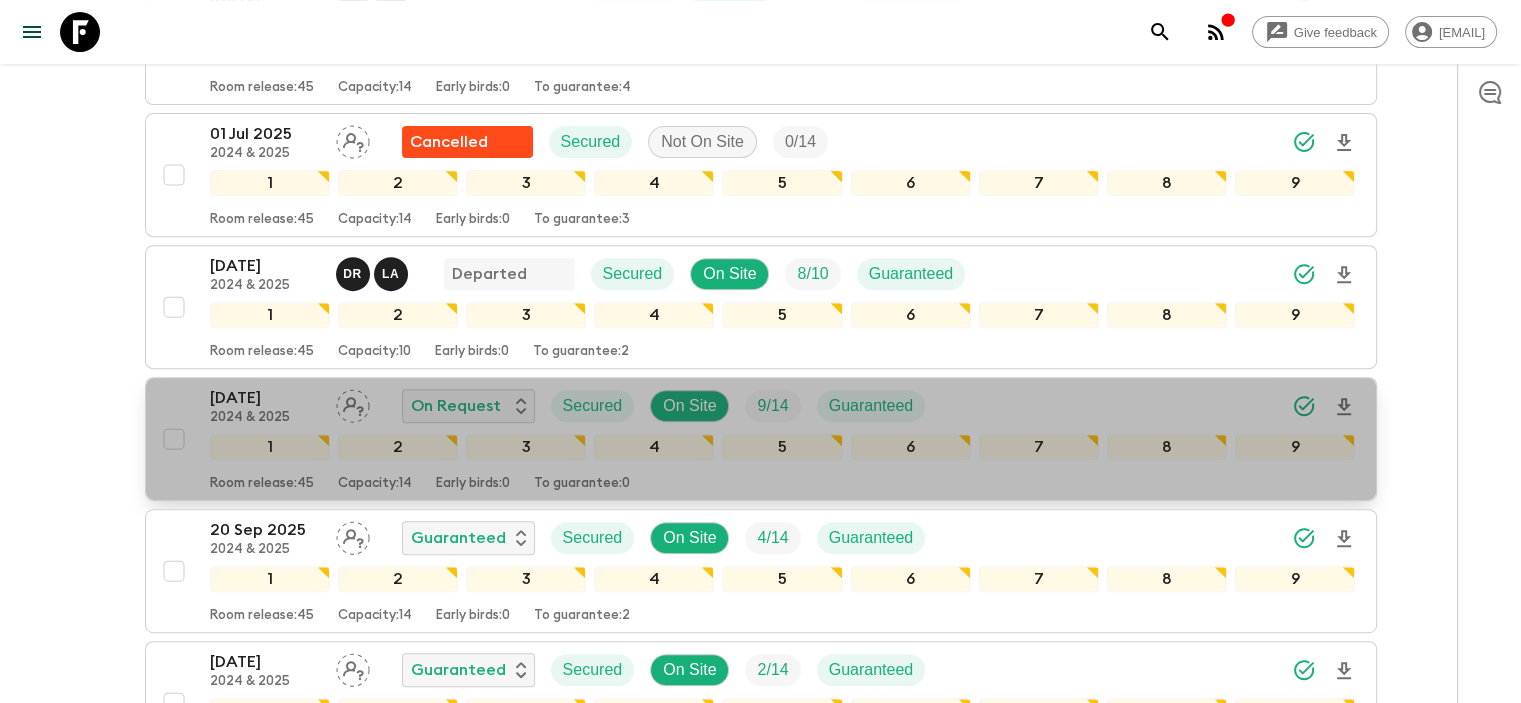 click on "[DATE]" at bounding box center (265, 398) 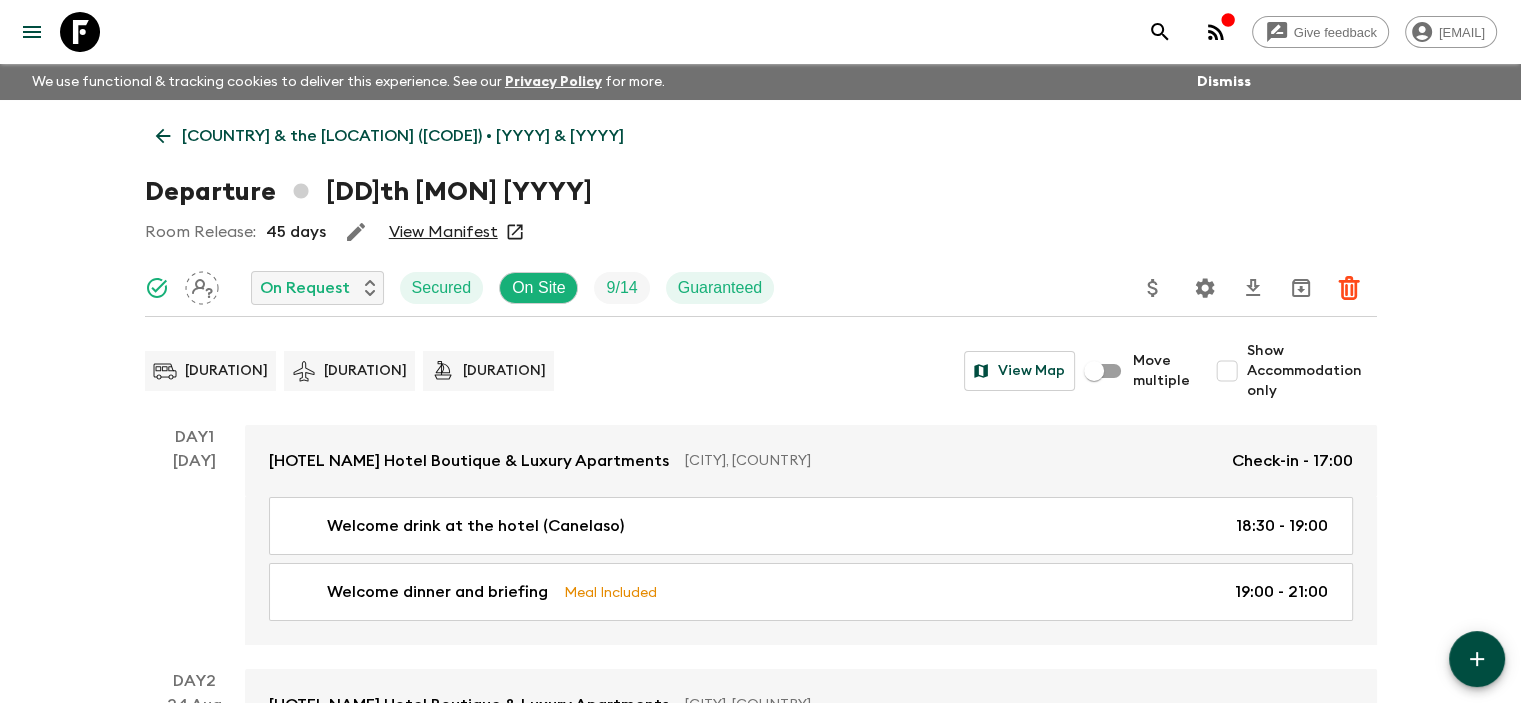 click on "View Manifest" at bounding box center [443, 232] 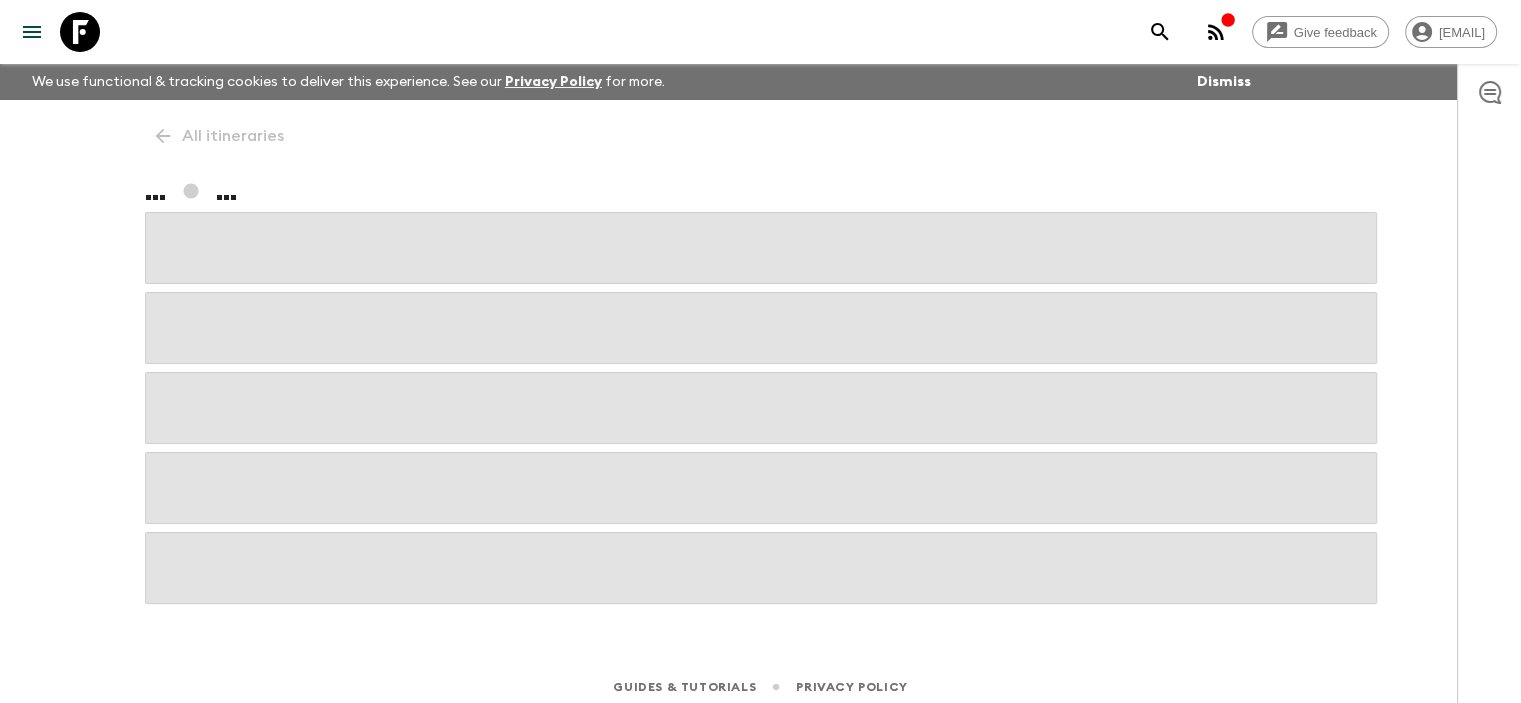scroll, scrollTop: 11, scrollLeft: 0, axis: vertical 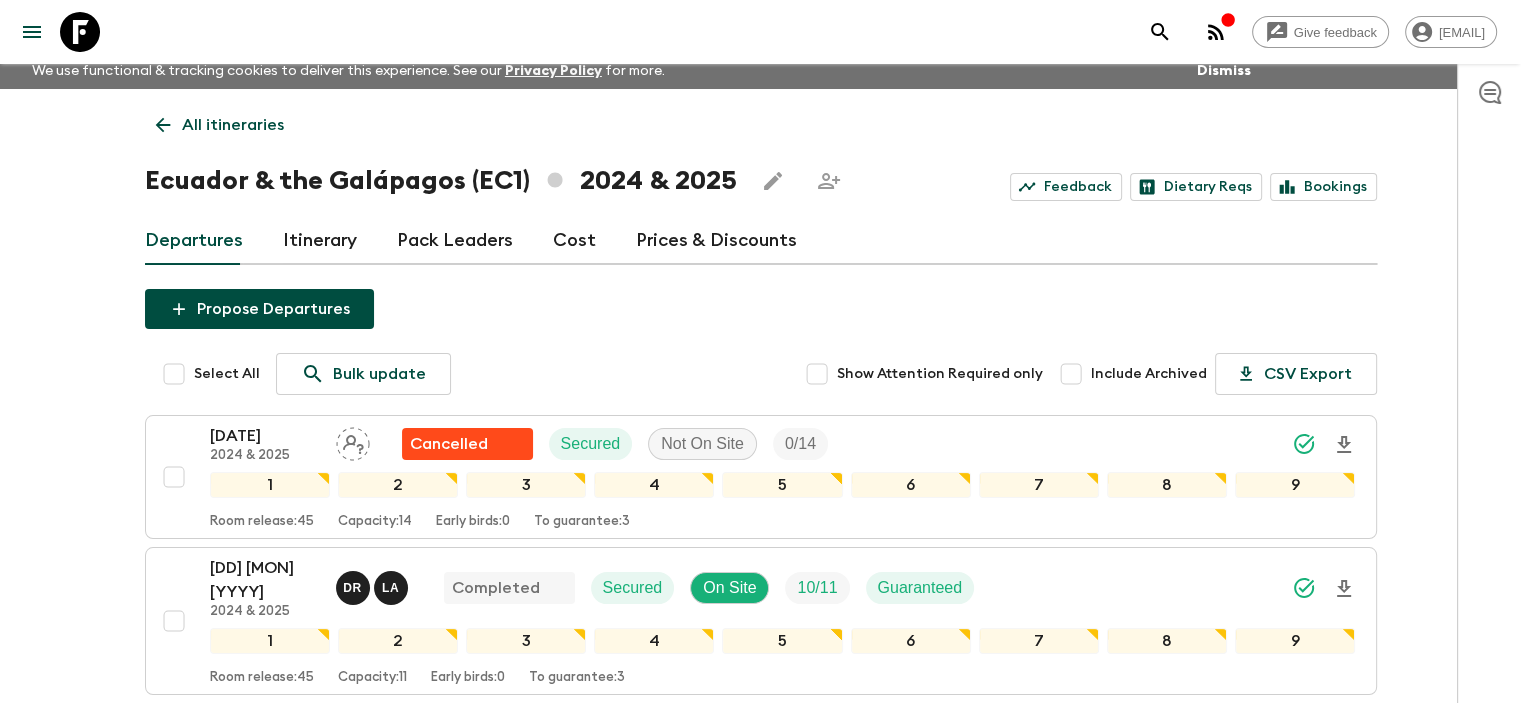 click on "Cost" at bounding box center (574, 241) 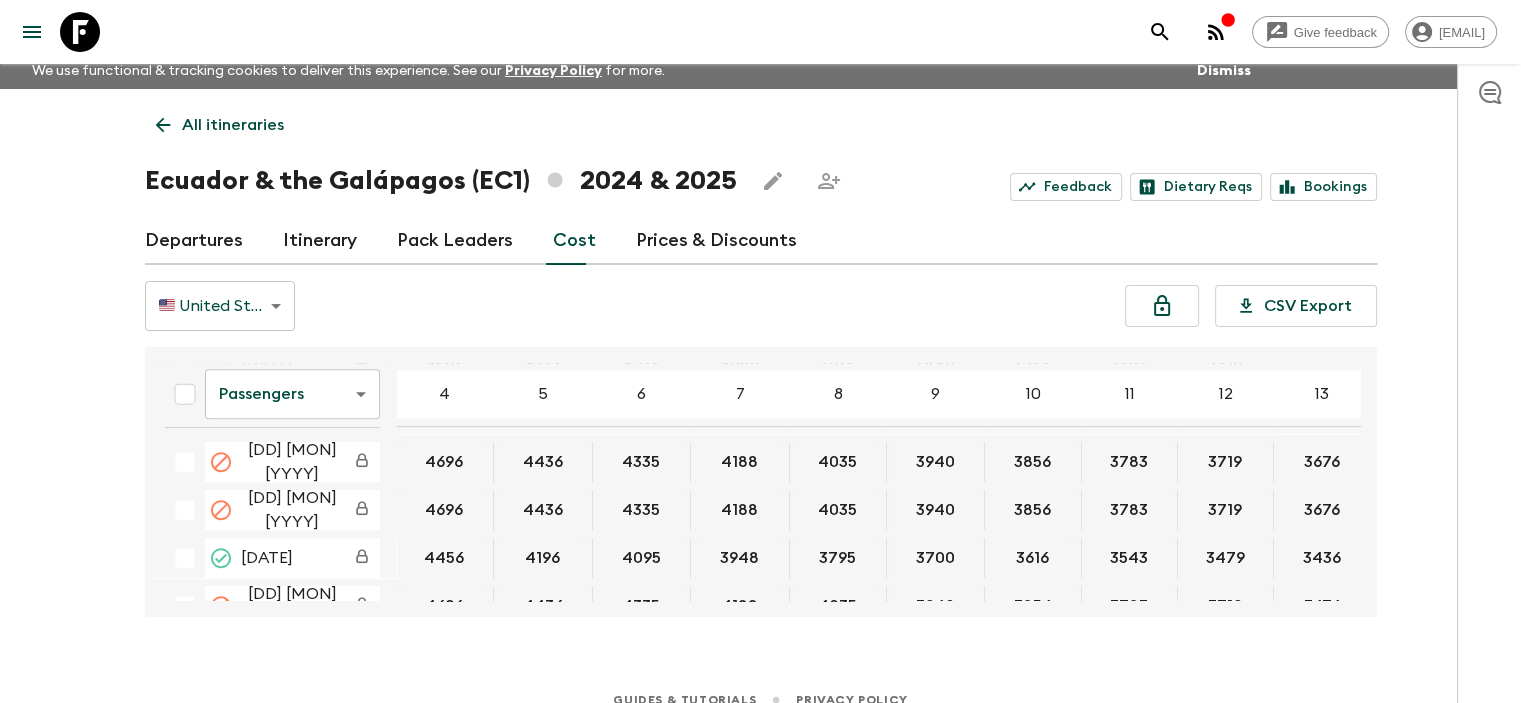scroll, scrollTop: 1300, scrollLeft: 0, axis: vertical 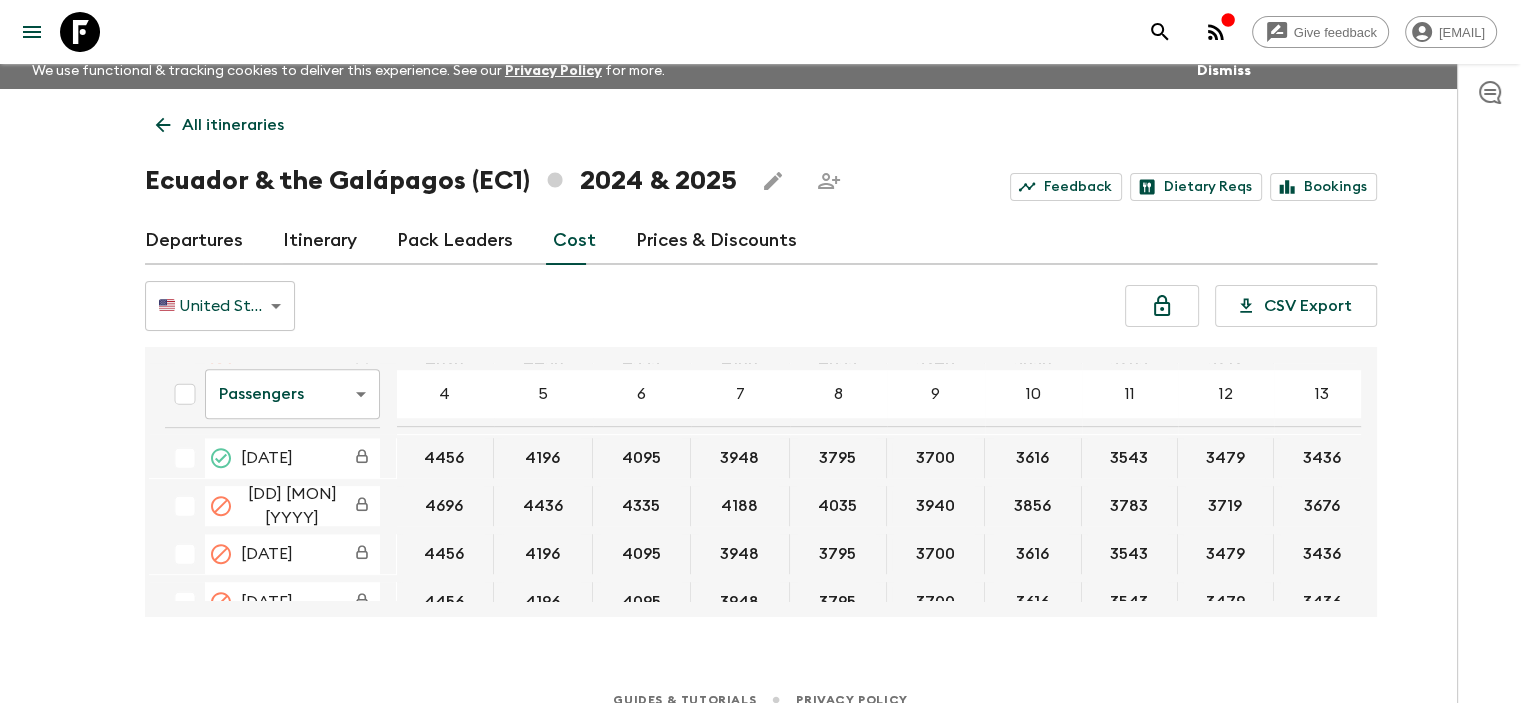 click on "Give feedback [EMAIL] We use functional & tracking cookies to deliver this experience. See our Privacy Policy for more. Dismiss All itineraries [COUNTRY] & the [LOCATION] ([CODE]) [YYYY] & [YYYY]  Feedback Dietary Reqs Bookings Departures Itinerary Pack Leaders Cost Prices & Discounts 🇺🇸 United States Dollar (USD) USD ​ CSV Export Passengers passengersCost ​ 4 5 6 7 8 9 10 11 12 13 14 15 16 17 18 [DD] [MON] [YYYY] [PRICE] [PRICE] [PRICE] [PRICE] [PRICE] [PRICE] [PRICE] [PRICE] [PRICE] [PRICE] [PRICE] [DD] [MON] [YYYY] [PRICE] [PRICE] [PRICE] [PRICE] [PRICE] [PRICE] [PRICE] [PRICE] [PRICE] [PRICE] [PRICE] [DD] [MON] [YYYY] [PRICE] [PRICE] [PRICE] [PRICE] [PRICE] [PRICE] [PRICE] [PRICE] [PRICE] [PRICE] [PRICE] [DD] [MON] [YYYY] [PRICE] [PRICE] [PRICE] [PRICE] [PRICE] [PRICE] [PRICE] [PRICE] [PRICE] [PRICE] [PRICE] [DD] [MON] [YYYY] [PRICE] [PRICE] [PRICE] [PRICE] [PRICE] [PRICE] [PRICE] [PRICE] [PRICE] [PRICE] [PRICE] [DD] [MON] [YYYY] [PRICE] [PRICE] [PRICE] [PRICE] [PRICE] [PRICE] [PRICE] [PRICE] [PRICE] [PRICE] [PRICE] [DD] [MON] [YYYY] [PRICE] [PRICE] [PRICE] [PRICE] [PRICE] [PRICE] [PRICE] [PRICE] [PRICE] [PRICE] [PRICE] [DD] [MON] [YYYY] [PRICE] [PRICE] [PRICE] [PRICE] [PRICE] [PRICE] [PRICE] [PRICE] [PRICE] [PRICE] [PRICE] [DD] [MON] [YYYY] [PRICE] [PRICE] [PRICE] [PRICE] [PRICE] [PRICE] [PRICE] [PRICE] [PRICE] [PRICE] [PRICE] [DD] [MON] [YYYY] [PRICE] [PRICE] [PRICE] [PRICE] [PRICE] [PRICE] [PRICE] [PRICE] [PRICE] [PRICE] [PRICE] [DD] [MON] [YYYY] [PRICE] [PRICE] [PRICE] [PRICE] [PRICE] [PRICE] [PRICE] [PRICE] [PRICE] [PRICE] [PRICE] [DD] [MON] [YYYY] [PRICE] [PRICE] [PRICE] [PRICE] [PRICE] [PRICE] [PRICE] [PRICE] [PRICE] [PRICE] [PRICE] [DD] [MON] [YYYY] [PRICE] [PRICE] [PRICE] [PRICE] [PRICE] [PRICE] [PRICE] [PRICE] [PRICE] [PRICE] [PRICE] [DD] [MON] [YYYY] [PRICE] [PRICE] [PRICE] [PRICE] [PRICE] [PRICE] [PRICE] [PRICE] [PRICE] [PRICE] [PRICE]" at bounding box center (760, 358) 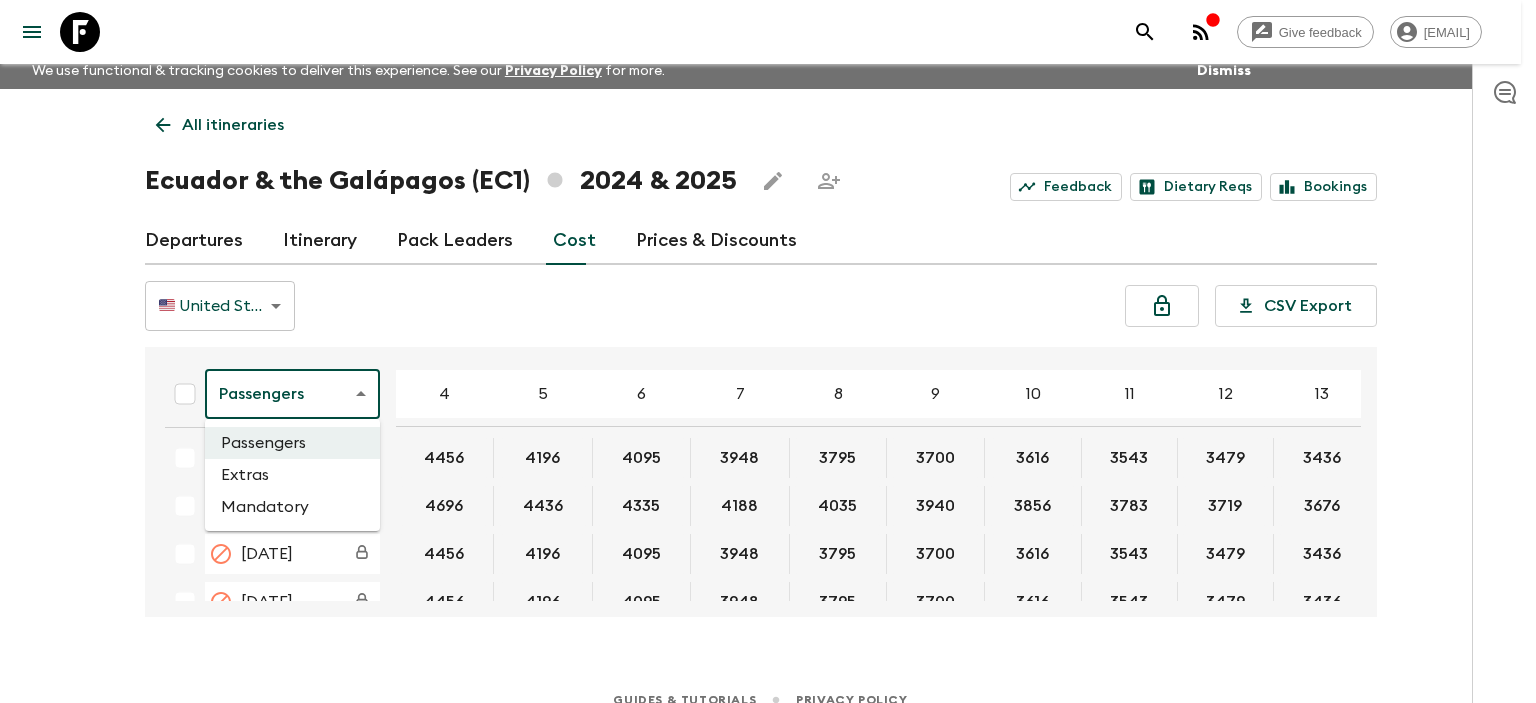 click on "Extras" at bounding box center [292, 475] 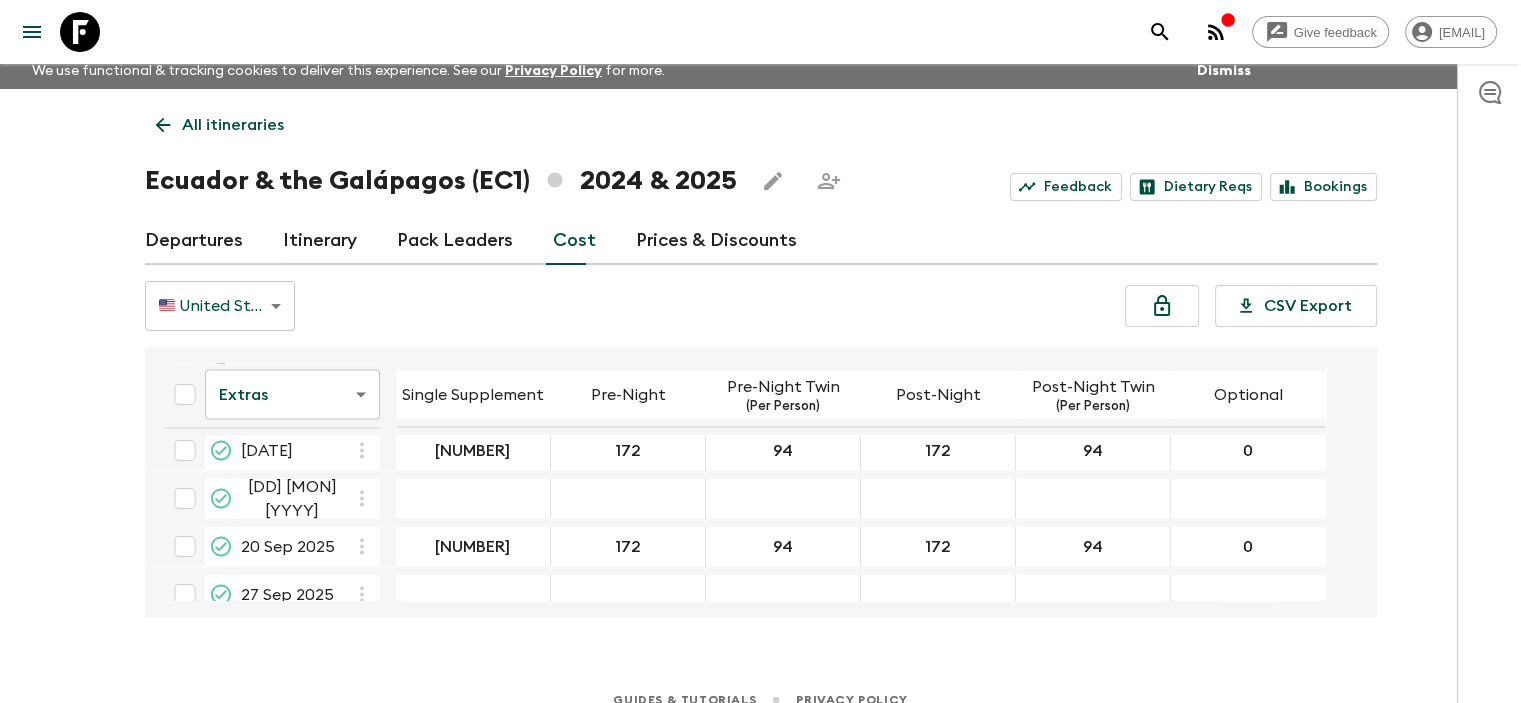 scroll, scrollTop: 3800, scrollLeft: 0, axis: vertical 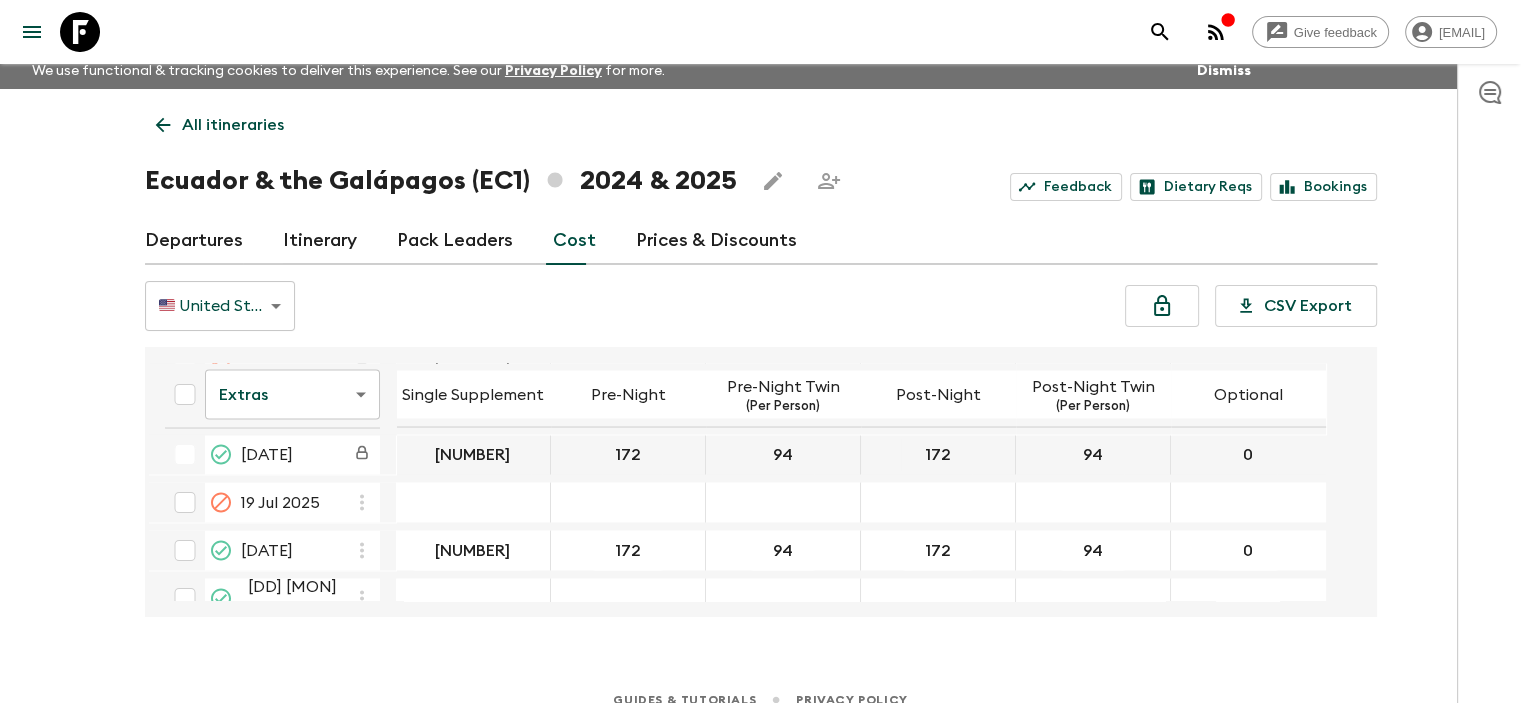 click 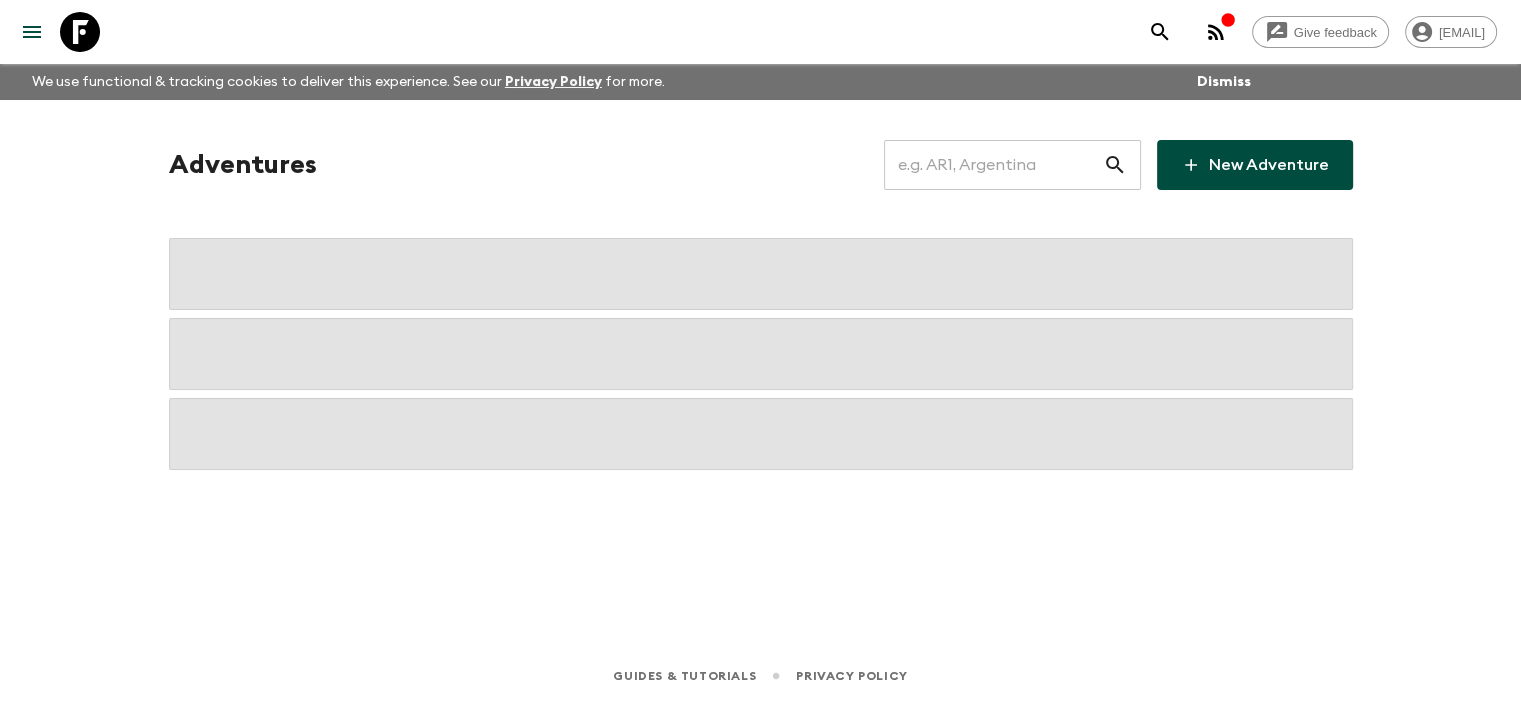 scroll, scrollTop: 0, scrollLeft: 0, axis: both 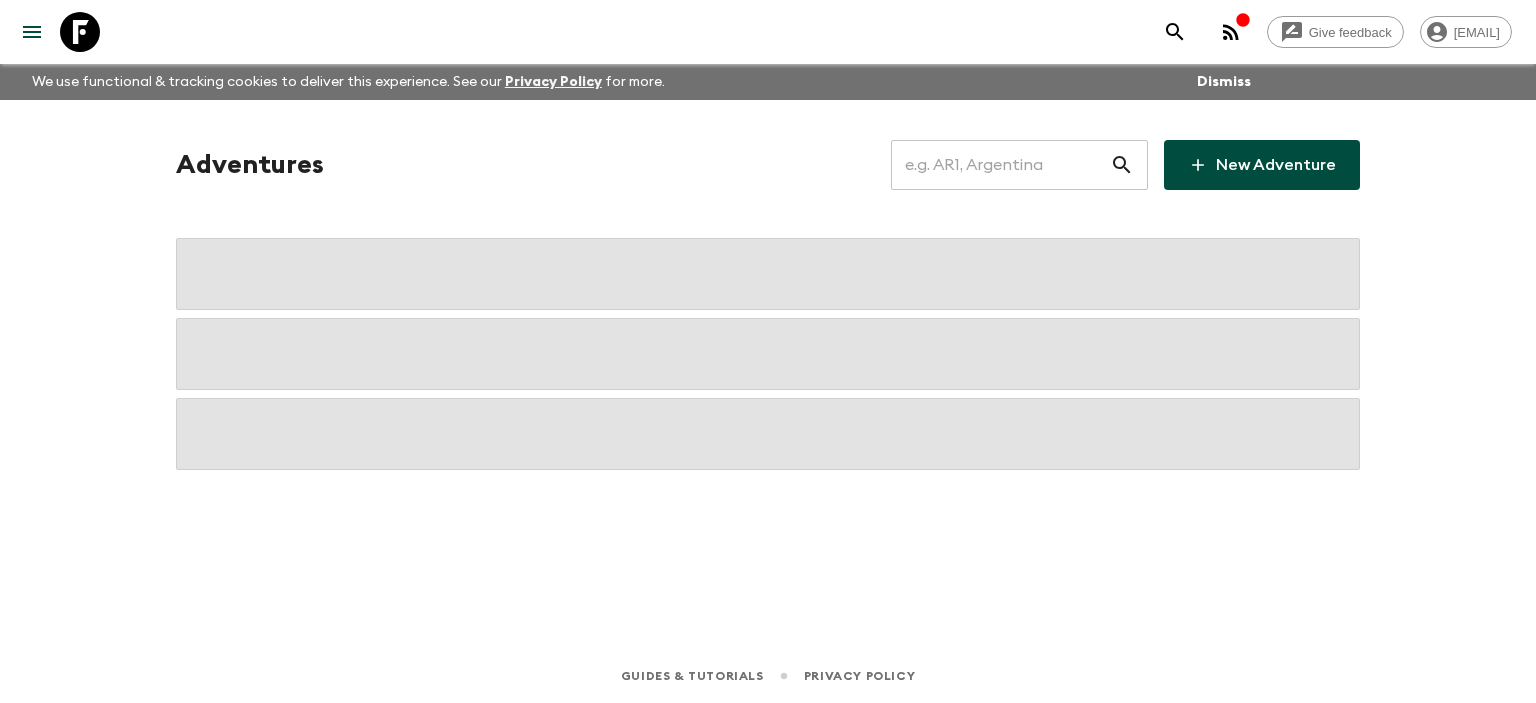 click at bounding box center [1000, 165] 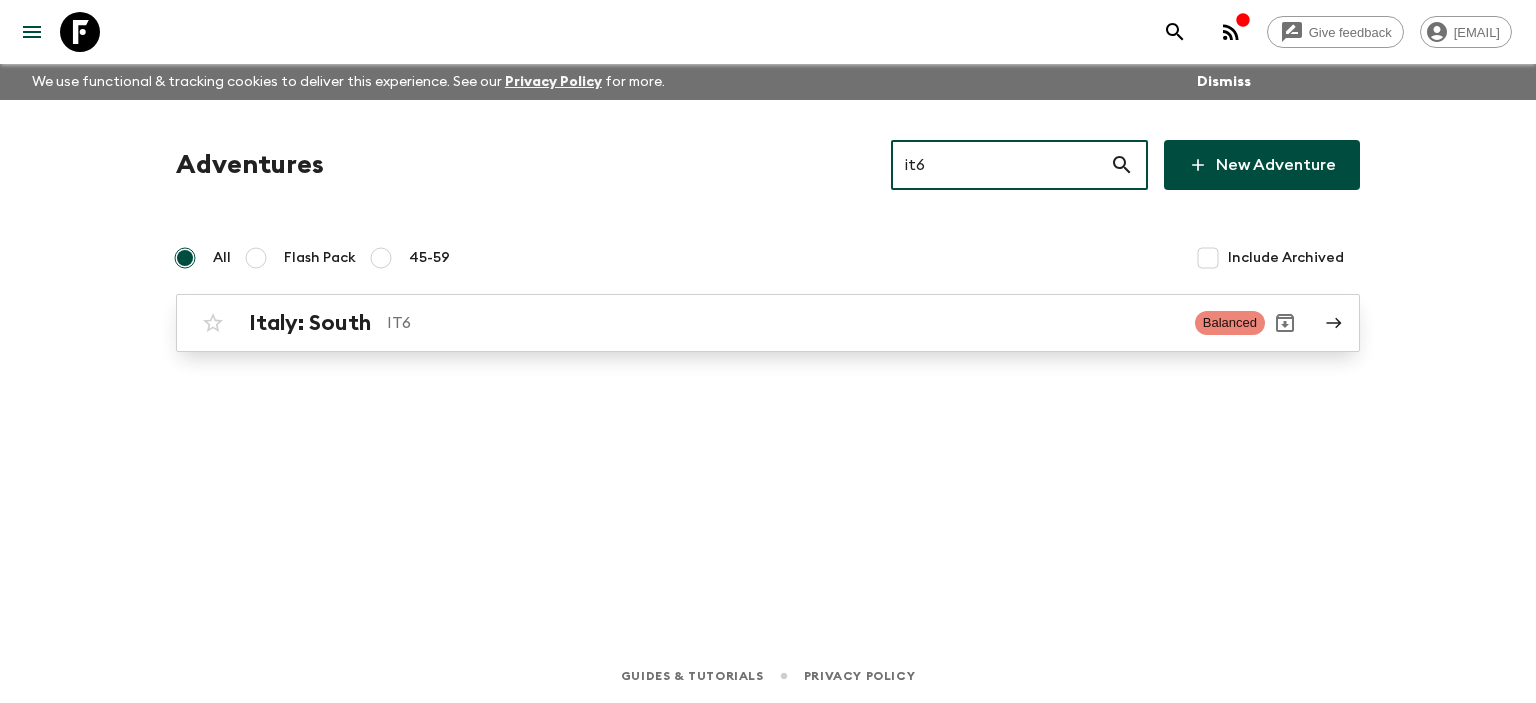 type on "it6" 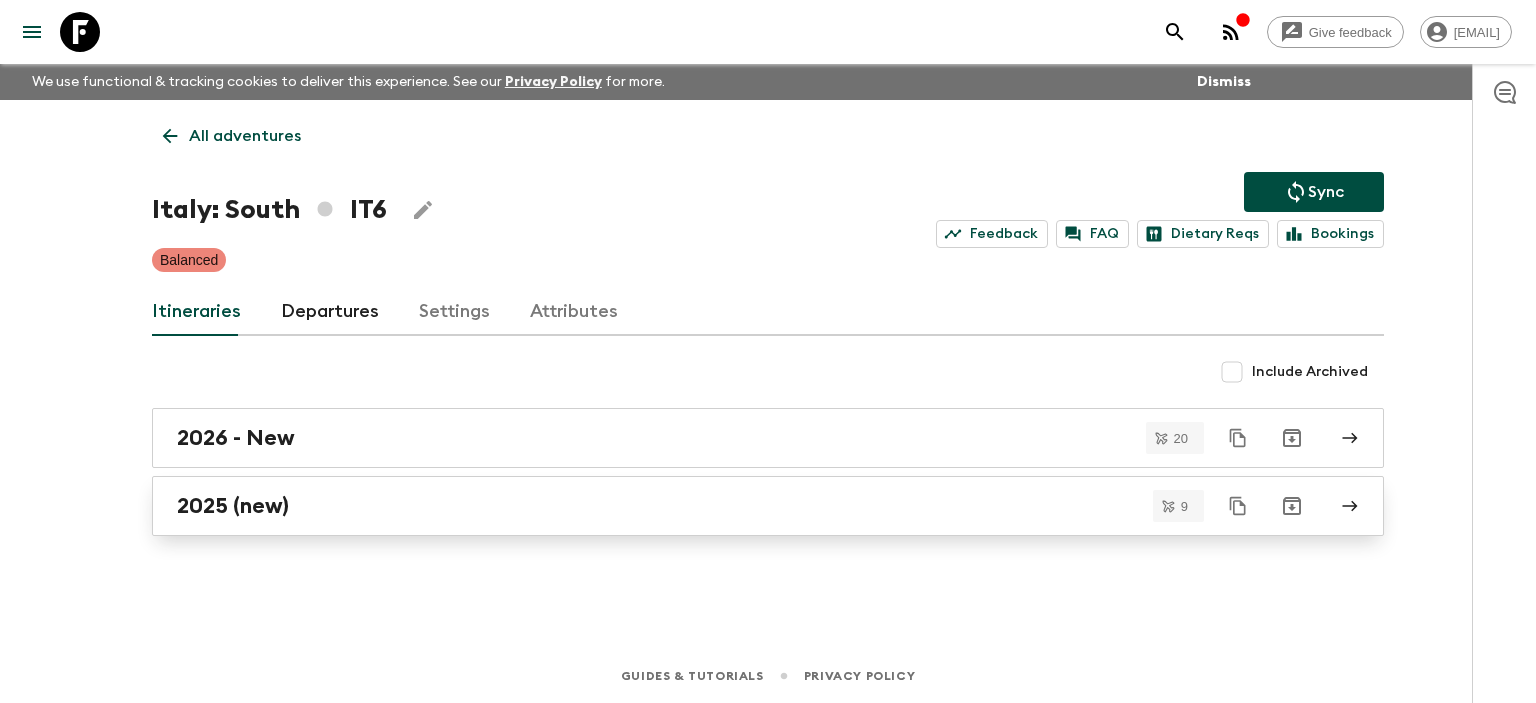 click on "2025 (new)" at bounding box center [768, 506] 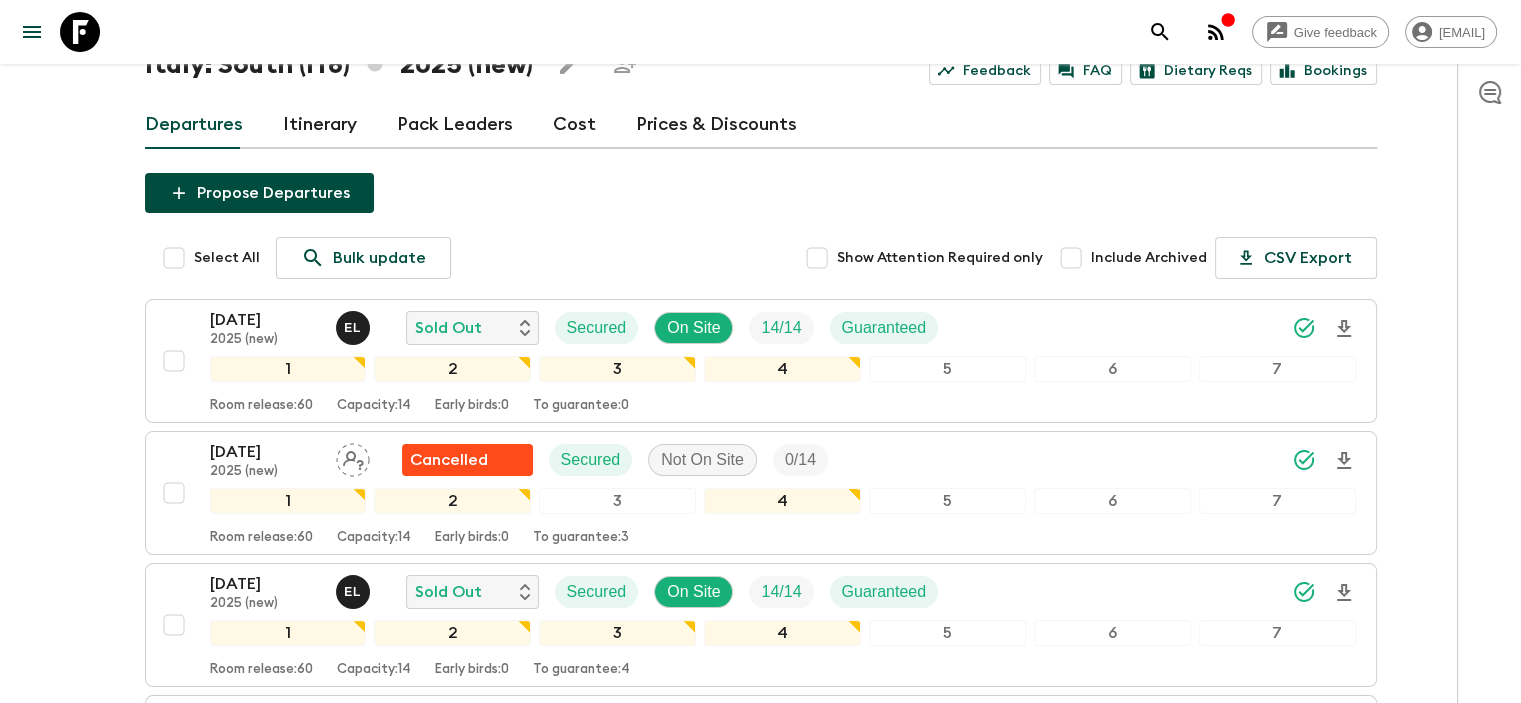 scroll, scrollTop: 100, scrollLeft: 0, axis: vertical 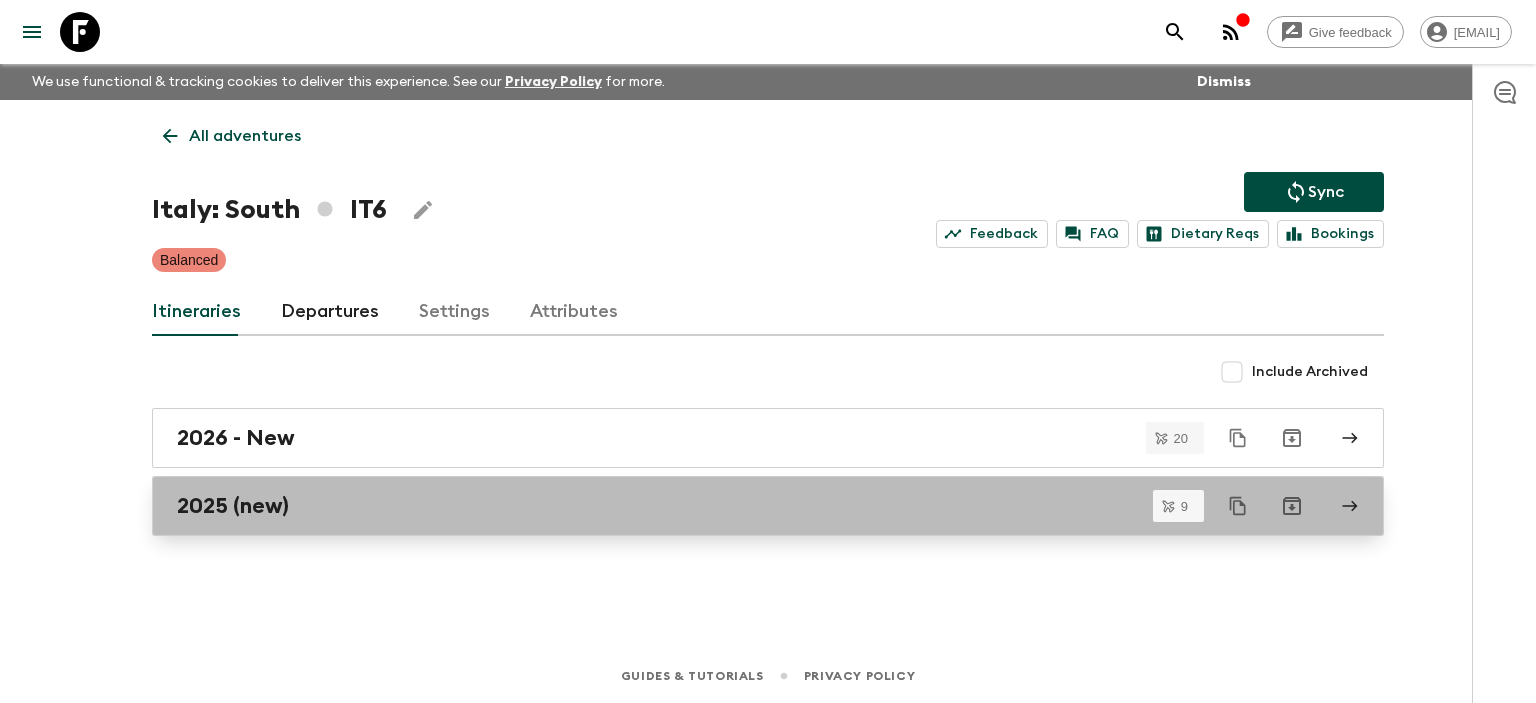 click on "2025 (new)" at bounding box center (749, 506) 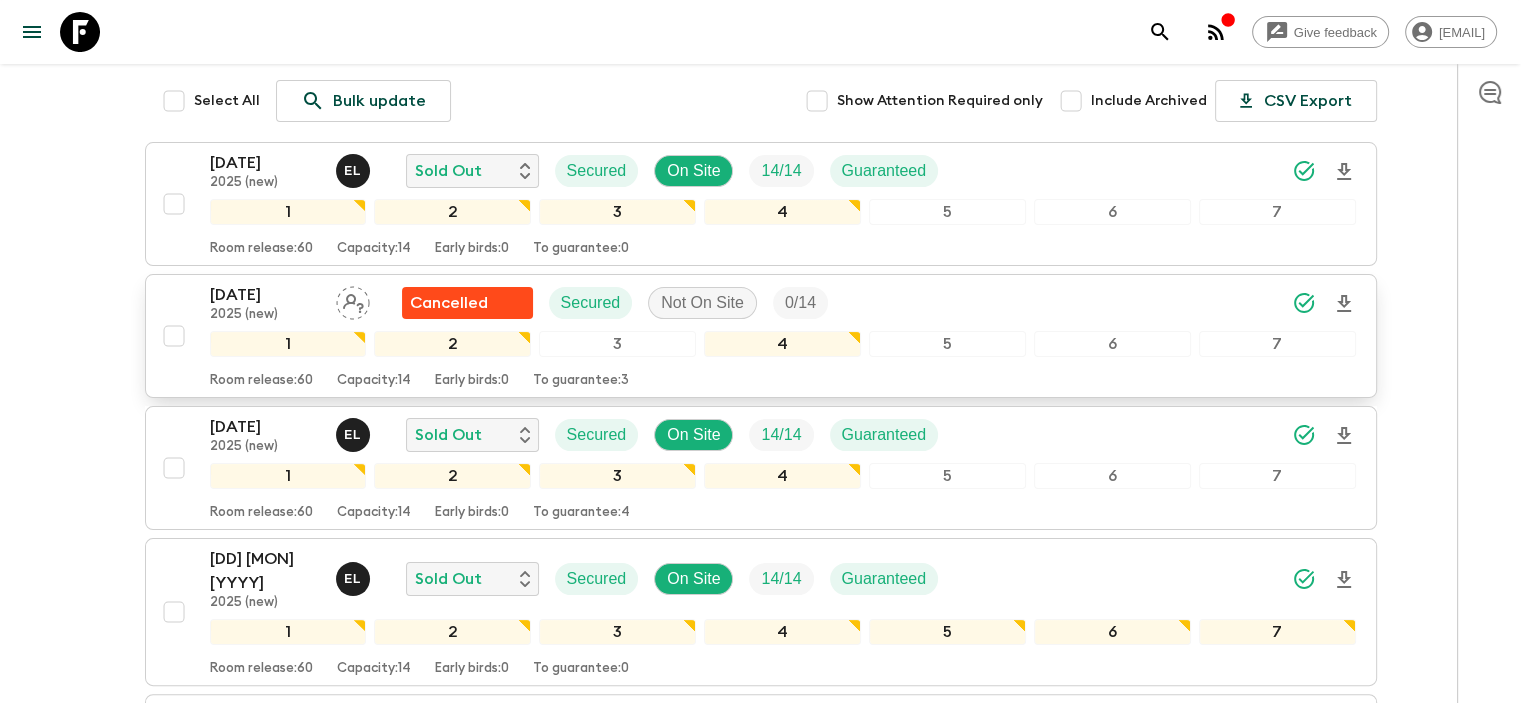 scroll, scrollTop: 0, scrollLeft: 0, axis: both 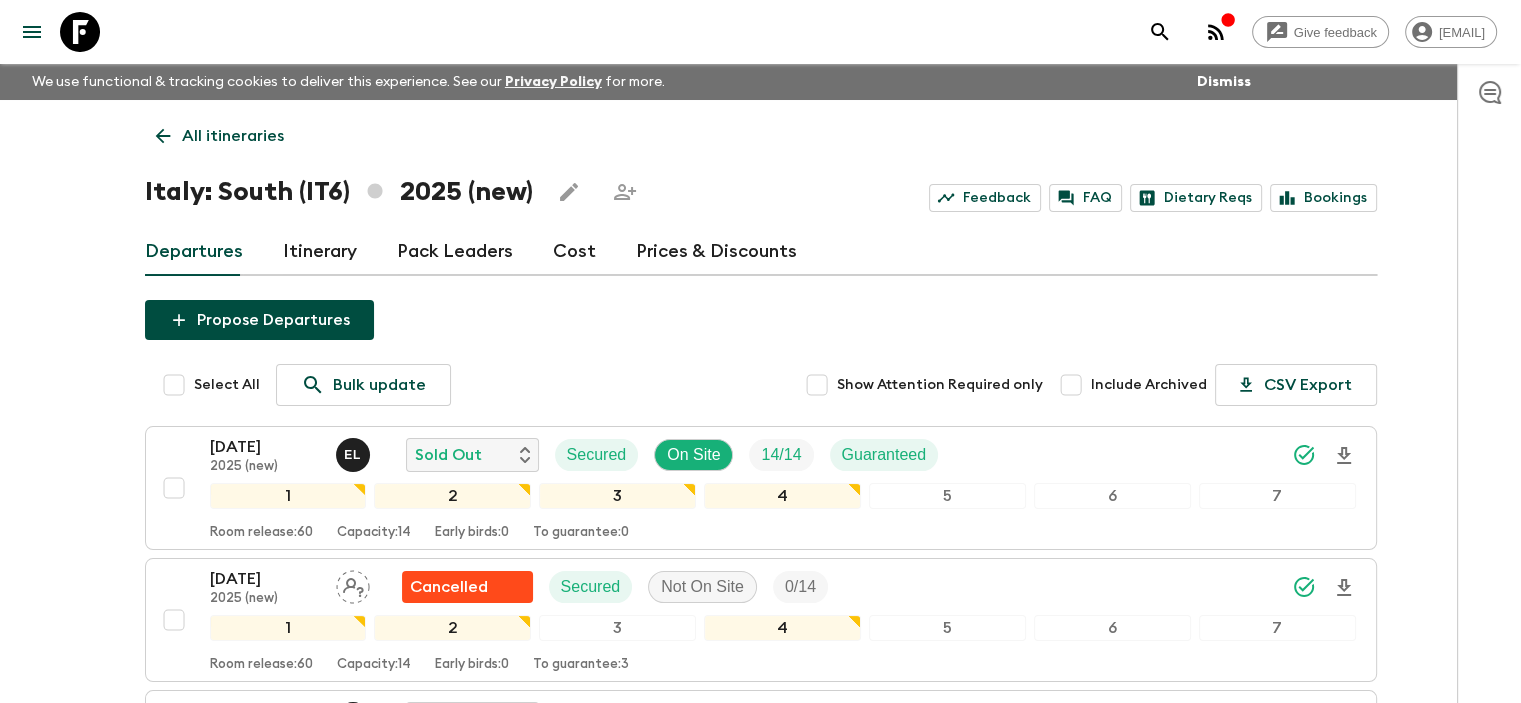 click 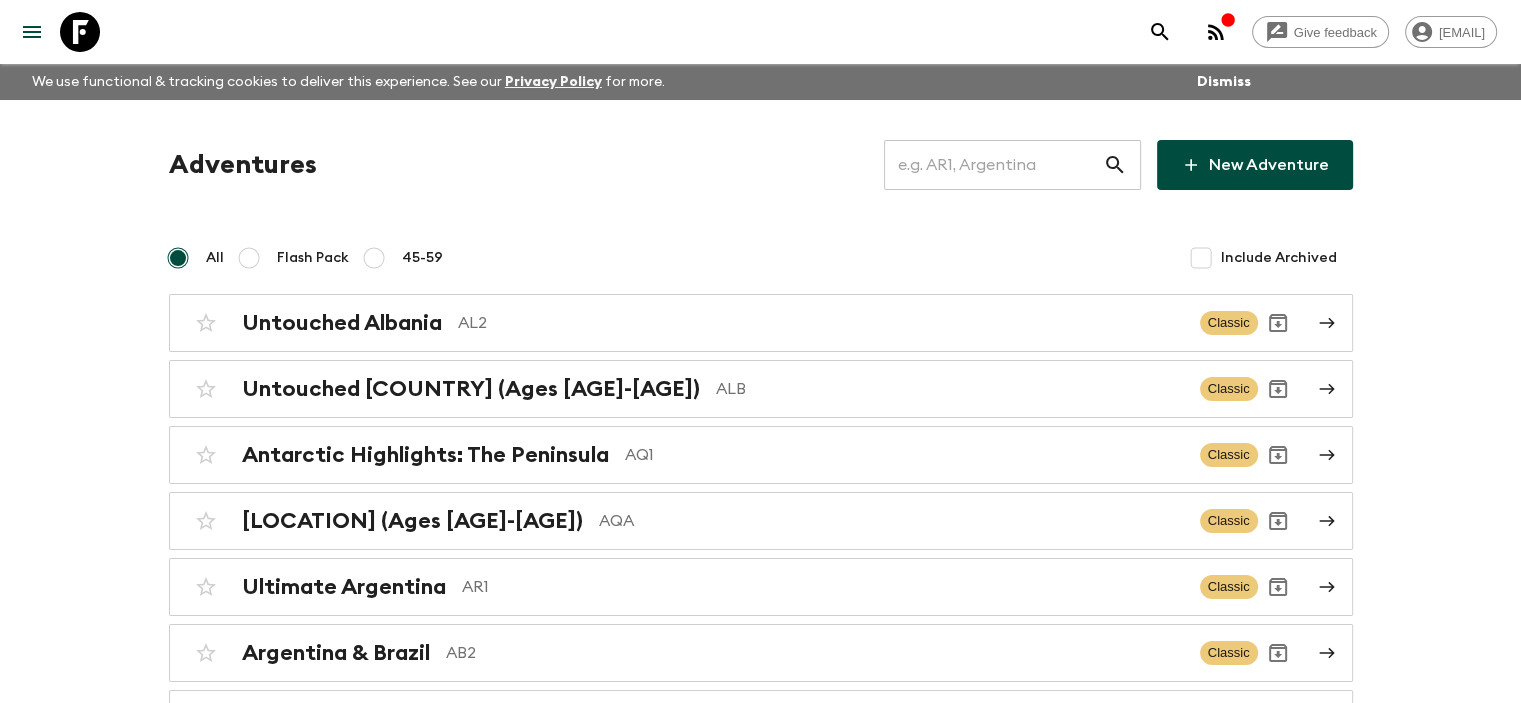 click at bounding box center [993, 165] 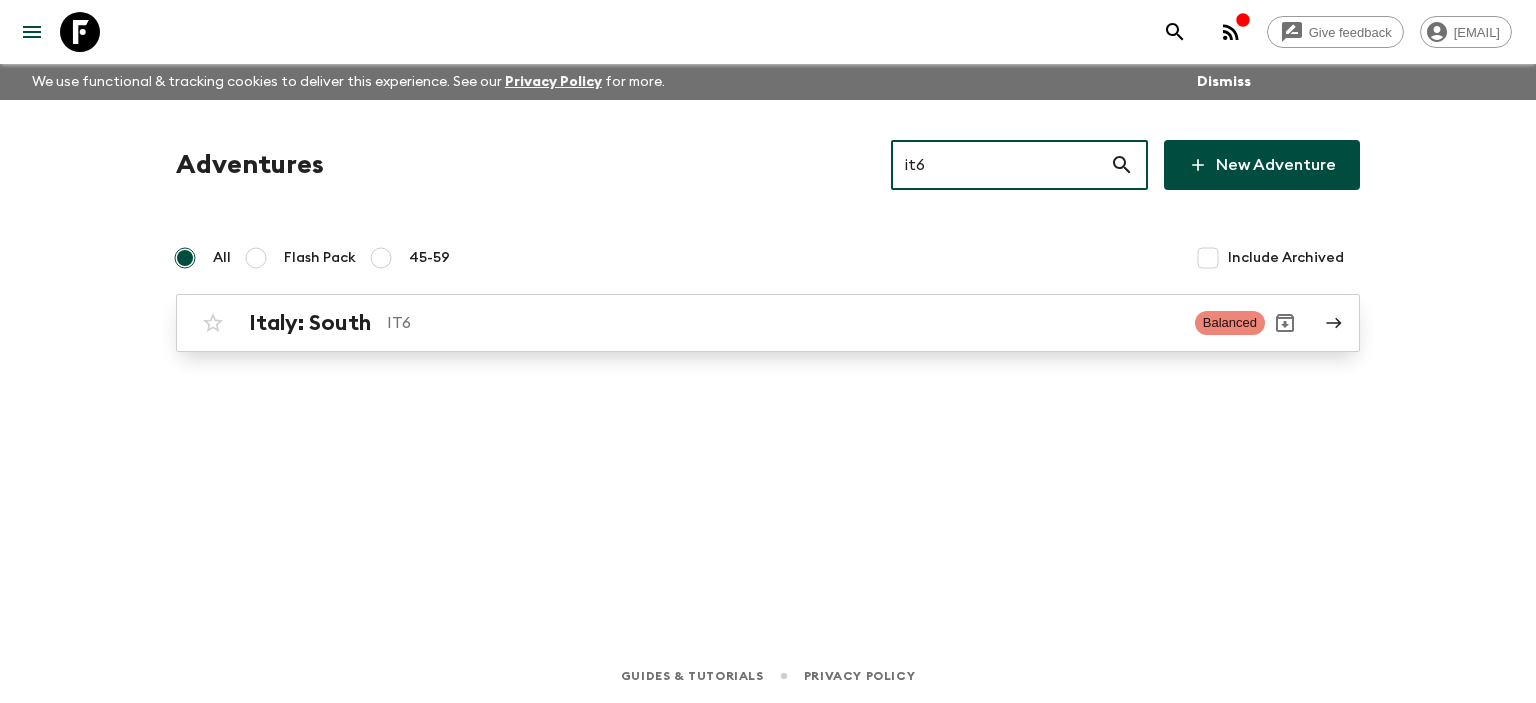 type on "it6" 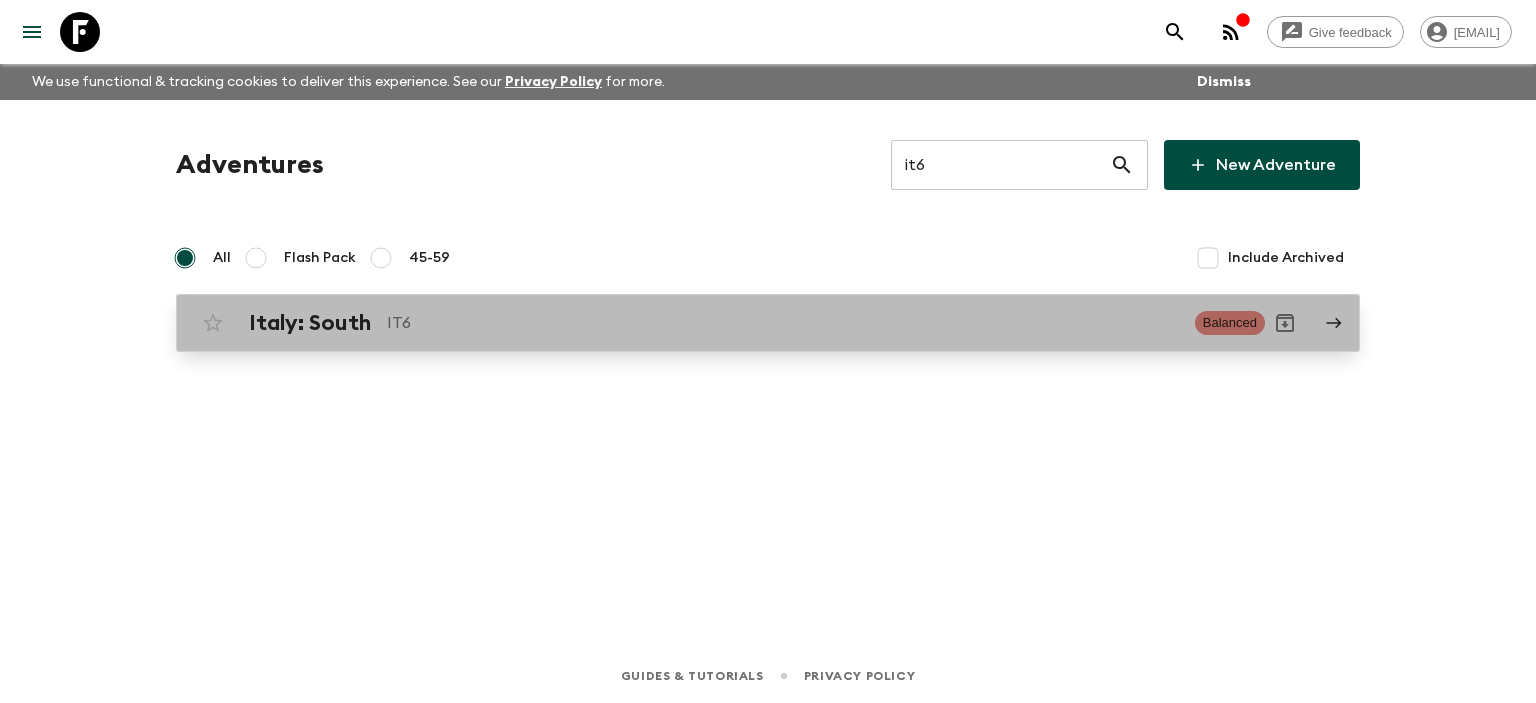 click on "IT6" at bounding box center (783, 323) 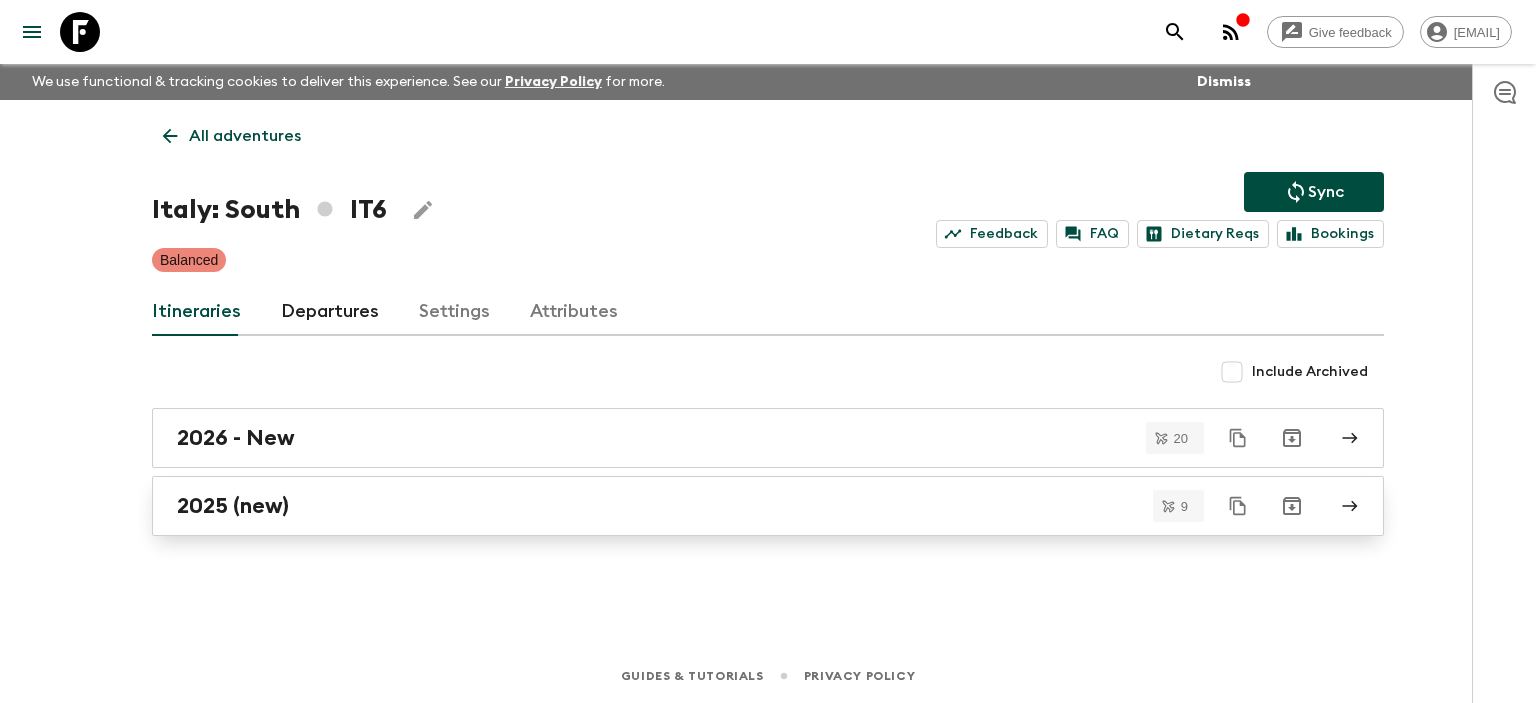 click on "2025 (new)" at bounding box center (749, 506) 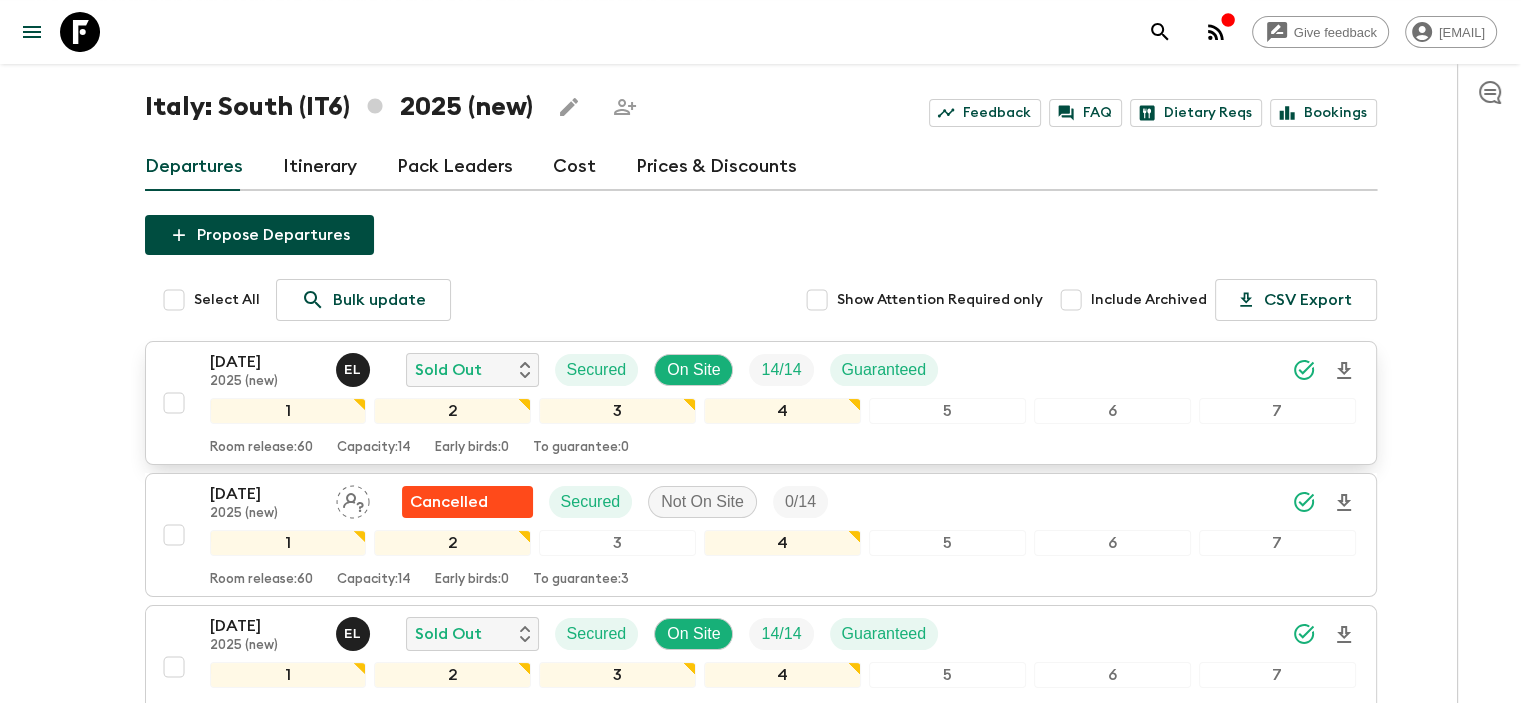 scroll, scrollTop: 0, scrollLeft: 0, axis: both 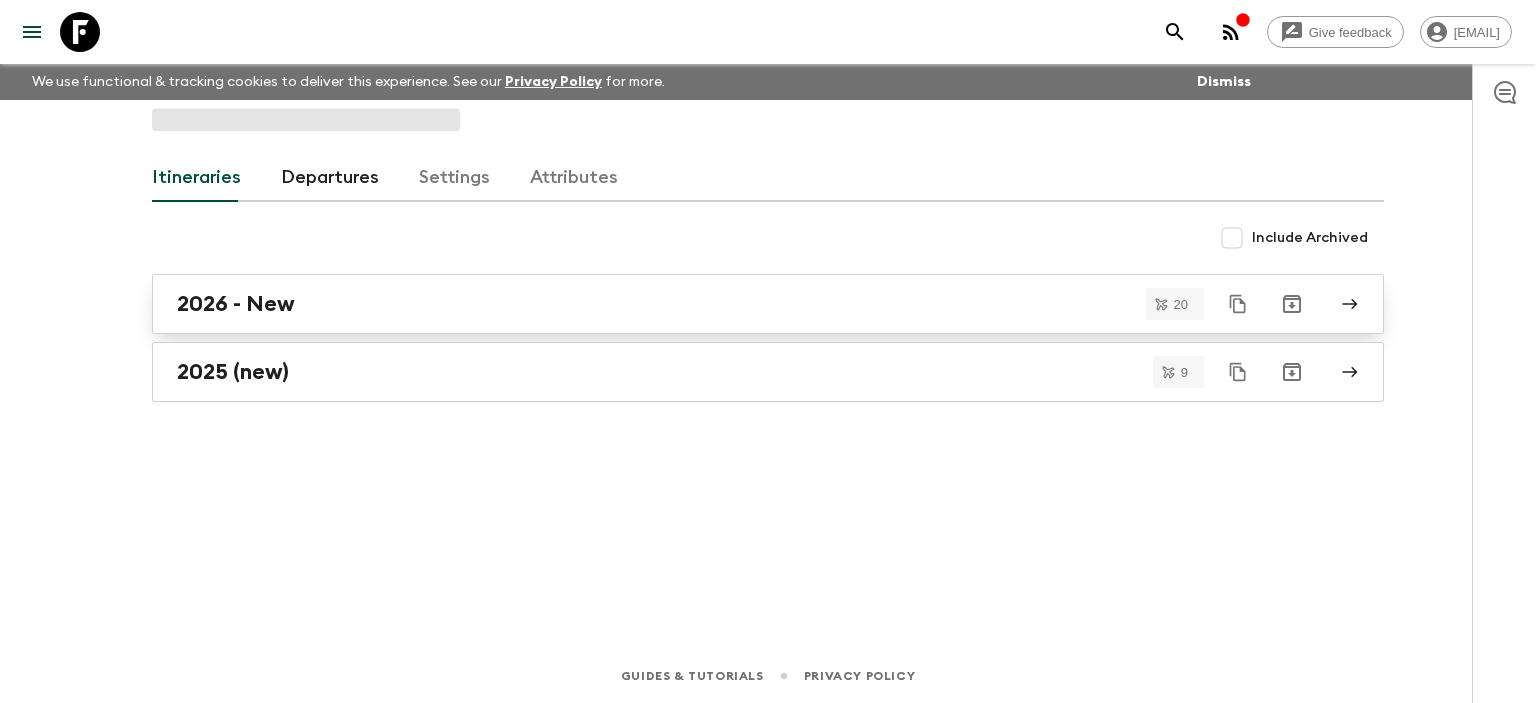 click on "2026 - New" at bounding box center [749, 304] 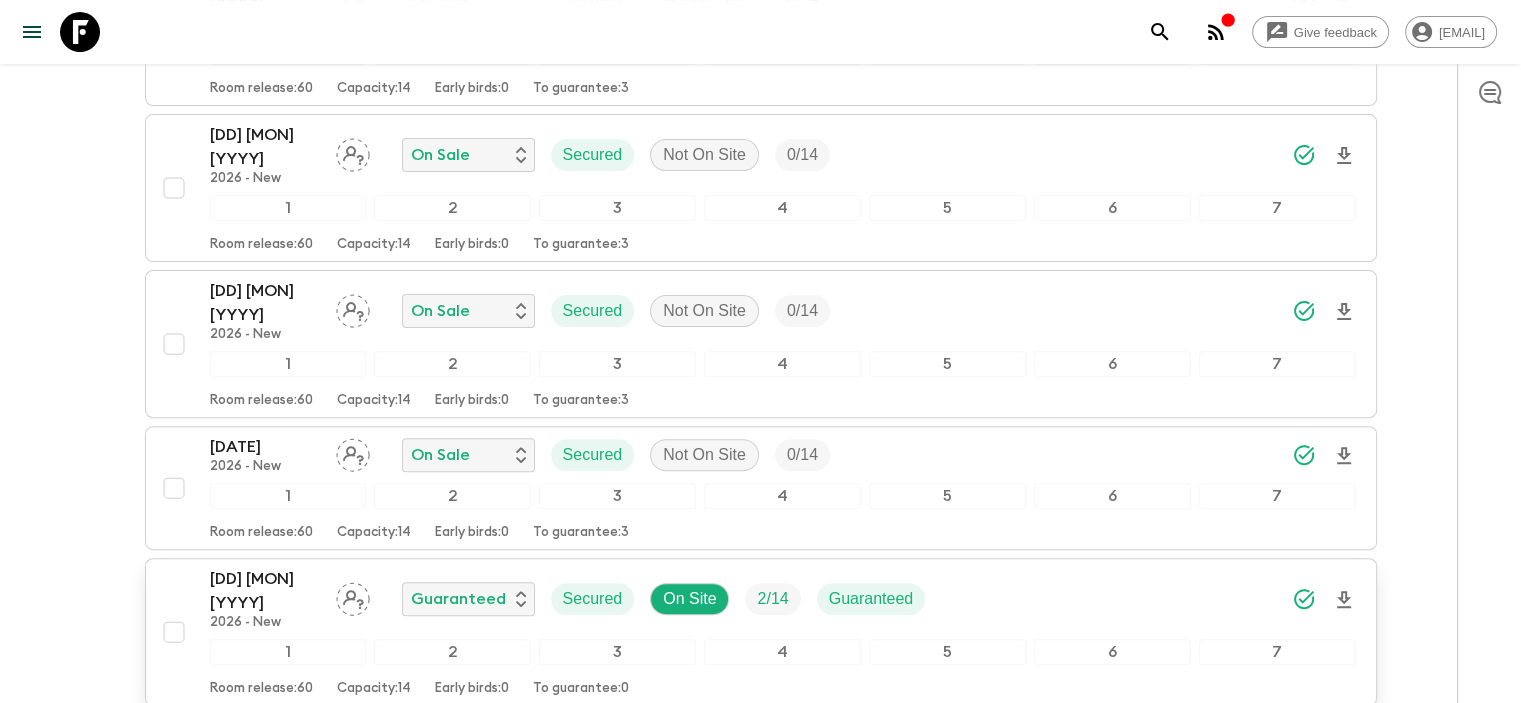 scroll, scrollTop: 0, scrollLeft: 0, axis: both 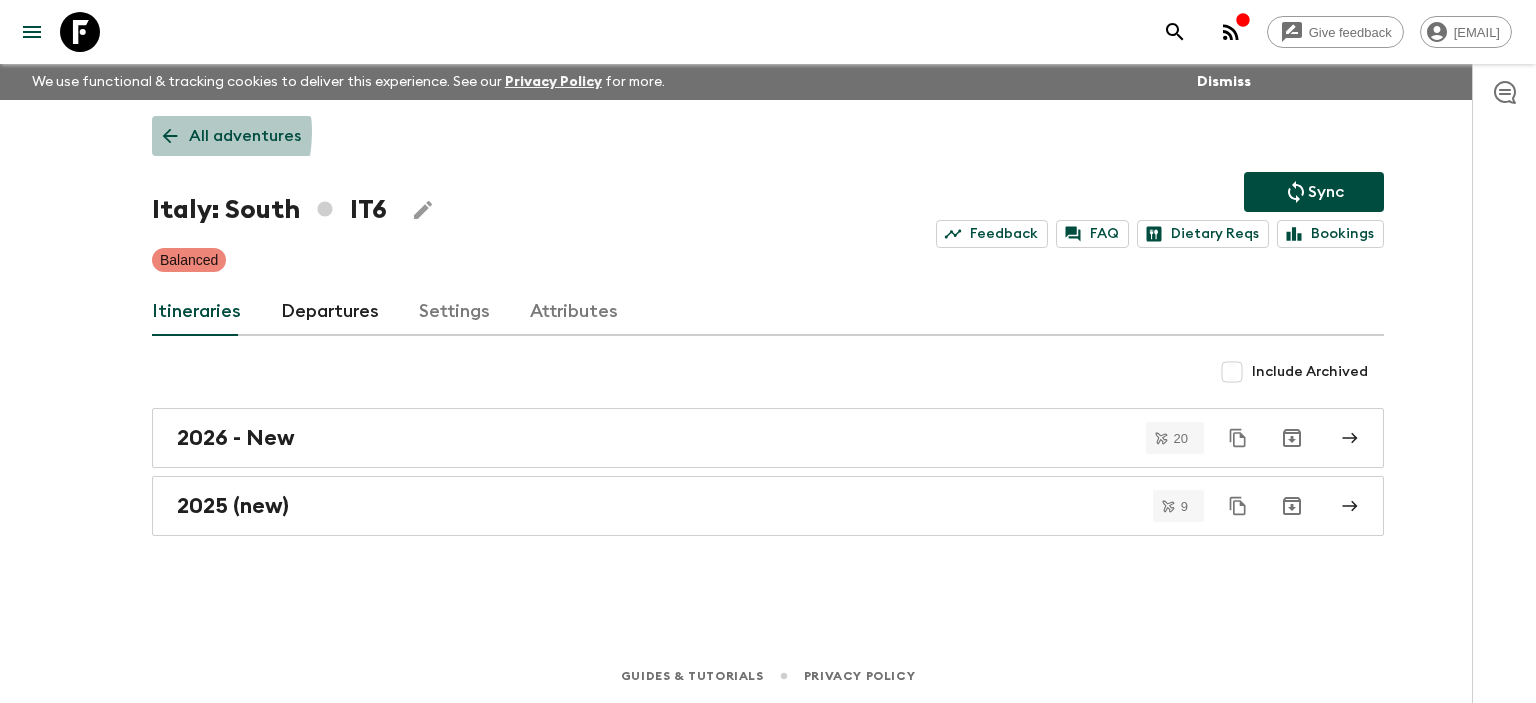 click 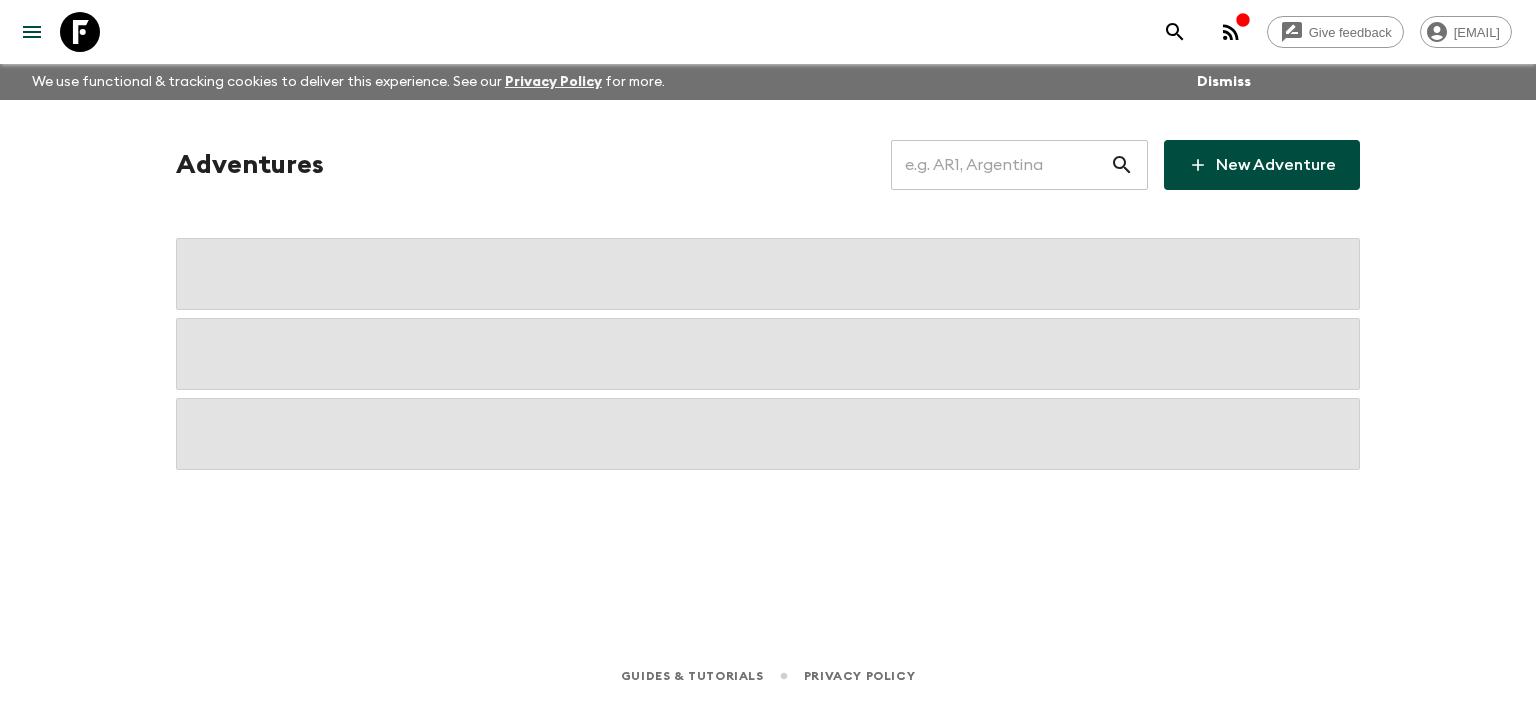 click at bounding box center (1000, 165) 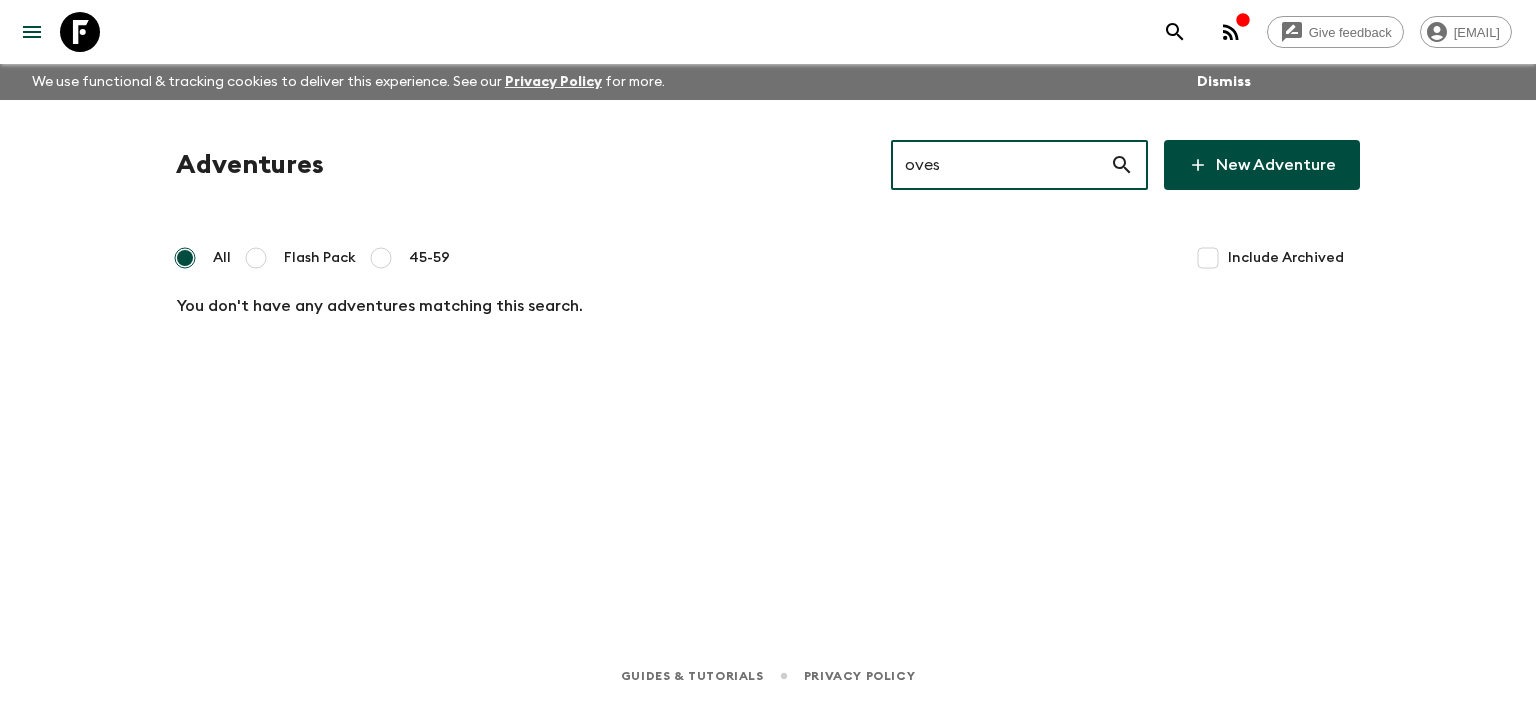 drag, startPoint x: 1006, startPoint y: 167, endPoint x: 660, endPoint y: 212, distance: 348.91403 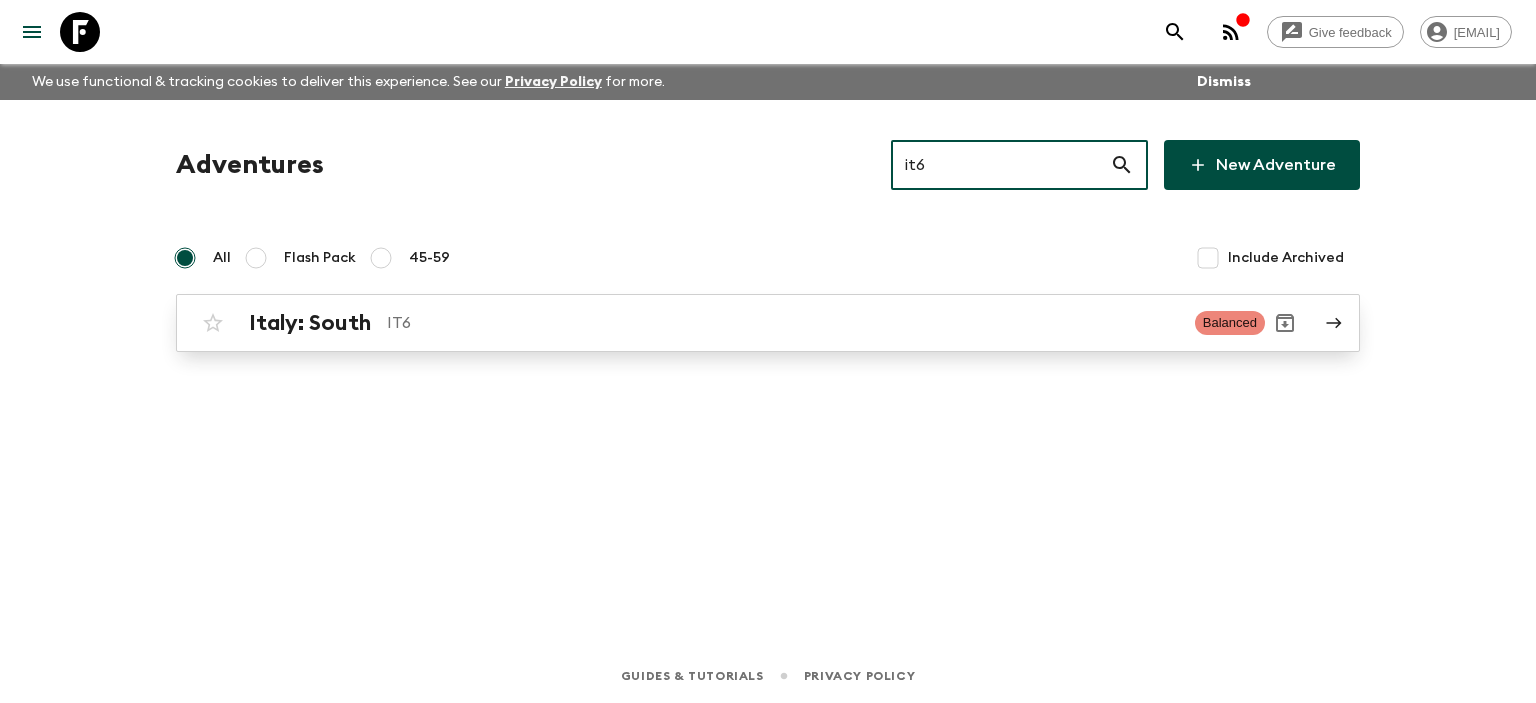 type on "it6" 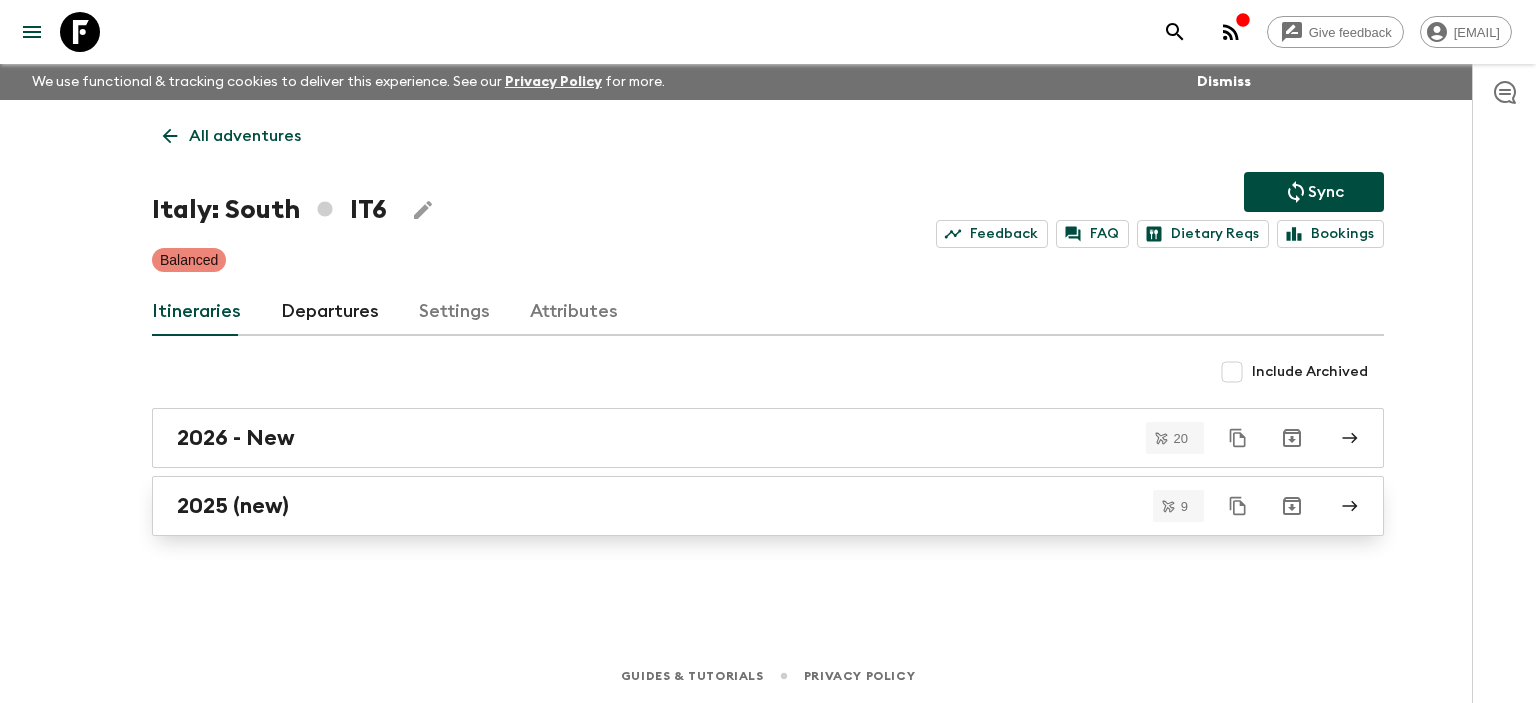 click on "2025 (new)" at bounding box center (768, 506) 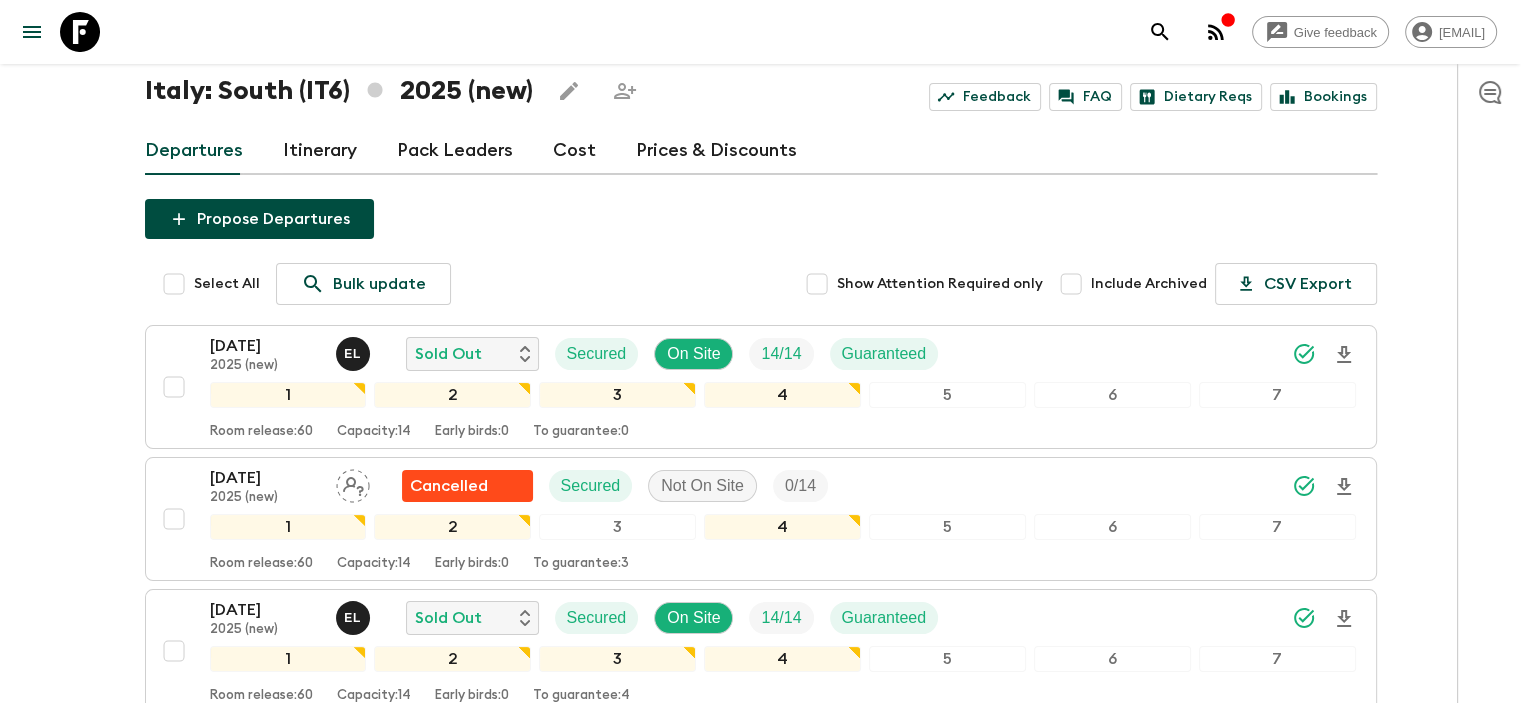 scroll, scrollTop: 0, scrollLeft: 0, axis: both 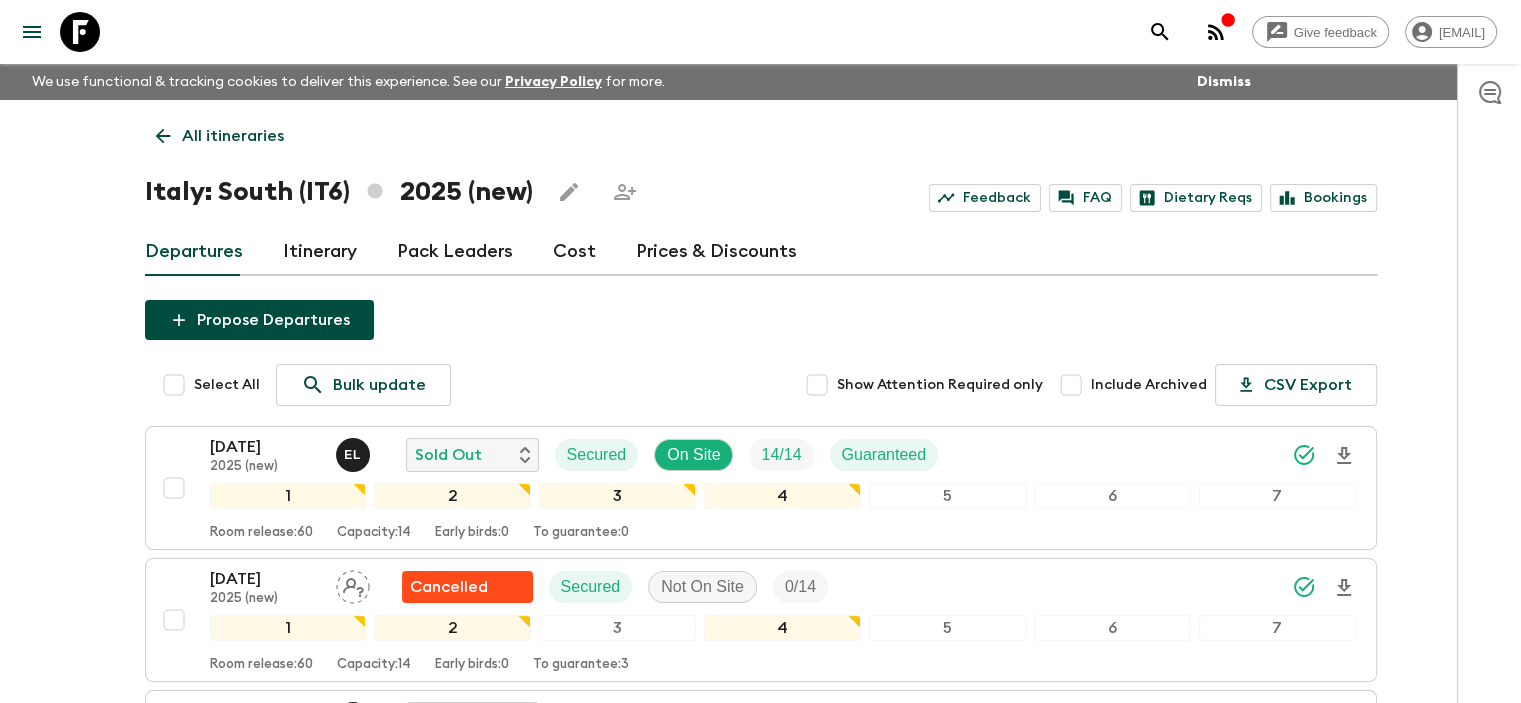 click on "Propose Departures Select All Bulk update Show Attention Required only Include Archived CSV Export [DATE] 2025 (new) E L Sold Out Secured On Site 14 / 14 Guaranteed 1 2 3 4 5 6 7 Room release:  60 Capacity:  14 Early birds:  0 To guarantee:  0 10 Aug 2025 2025 (new) Cancelled Secured Not On Site 0 / 14 1 2 3 4 5 6 7 Room release:  60 Capacity:  14 Early birds:  0 To guarantee:  3 24 Aug 2025 2025 (new) E L Sold Out Secured On Site 14 / 14 Guaranteed 1 2 3 4 5 6 7 Room release:  60 Capacity:  14 Early birds:  0 To guarantee:  0 31 Aug 2025 2025 (new) E L Sold Out Secured On Site 14 / 14 Guaranteed 1 2 3 4 5 6 7 Room release:  60 Capacity:  14 Early birds:  0 To guarantee:  0 14 Sep 2025 2025 (new) Sold Out Secured On Site 14 / 14 Guaranteed 1 2 3 4 5 6 7 Room release:  60 Capacity:  14 Early birds:  0 To guarantee:  4 19 Sep 2025 2025 (new) Guaranteed Secured On Site 13 / 14 Guaranteed 1 2 3 4 5 6 7 Room release:  60 Capacity:  14 Early birds:  0 To guarantee:  0 28 Sep 2025 2025 (new) Cancelled Secured 0" at bounding box center (761, 1025) 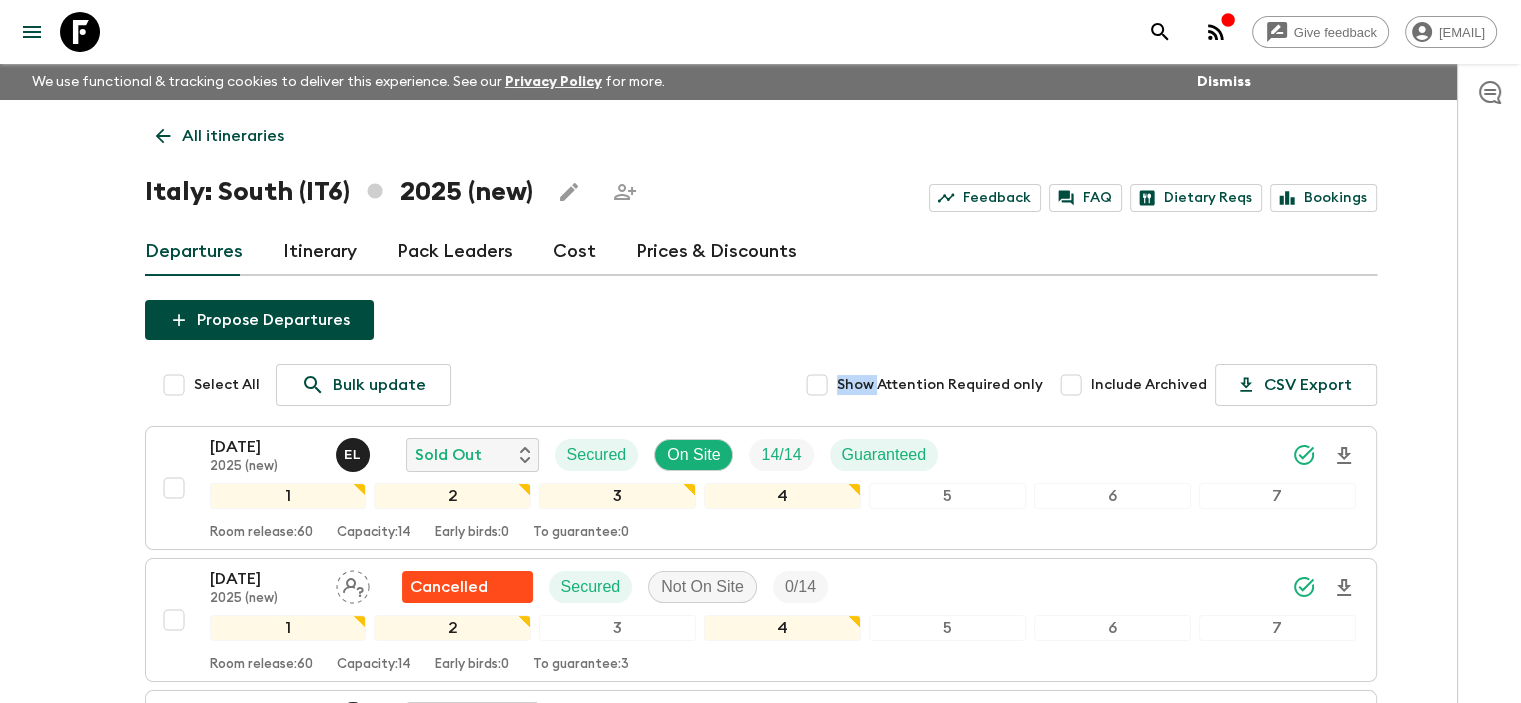 click on "Propose Departures Select All Bulk update Show Attention Required only Include Archived CSV Export [DATE] 2025 (new) E L Sold Out Secured On Site 14 / 14 Guaranteed 1 2 3 4 5 6 7 Room release:  60 Capacity:  14 Early birds:  0 To guarantee:  0 10 Aug 2025 2025 (new) Cancelled Secured Not On Site 0 / 14 1 2 3 4 5 6 7 Room release:  60 Capacity:  14 Early birds:  0 To guarantee:  3 24 Aug 2025 2025 (new) E L Sold Out Secured On Site 14 / 14 Guaranteed 1 2 3 4 5 6 7 Room release:  60 Capacity:  14 Early birds:  0 To guarantee:  0 31 Aug 2025 2025 (new) E L Sold Out Secured On Site 14 / 14 Guaranteed 1 2 3 4 5 6 7 Room release:  60 Capacity:  14 Early birds:  0 To guarantee:  0 14 Sep 2025 2025 (new) Sold Out Secured On Site 14 / 14 Guaranteed 1 2 3 4 5 6 7 Room release:  60 Capacity:  14 Early birds:  0 To guarantee:  4 19 Sep 2025 2025 (new) Guaranteed Secured On Site 13 / 14 Guaranteed 1 2 3 4 5 6 7 Room release:  60 Capacity:  14 Early birds:  0 To guarantee:  0 28 Sep 2025 2025 (new) Cancelled Secured 0" at bounding box center [761, 1025] 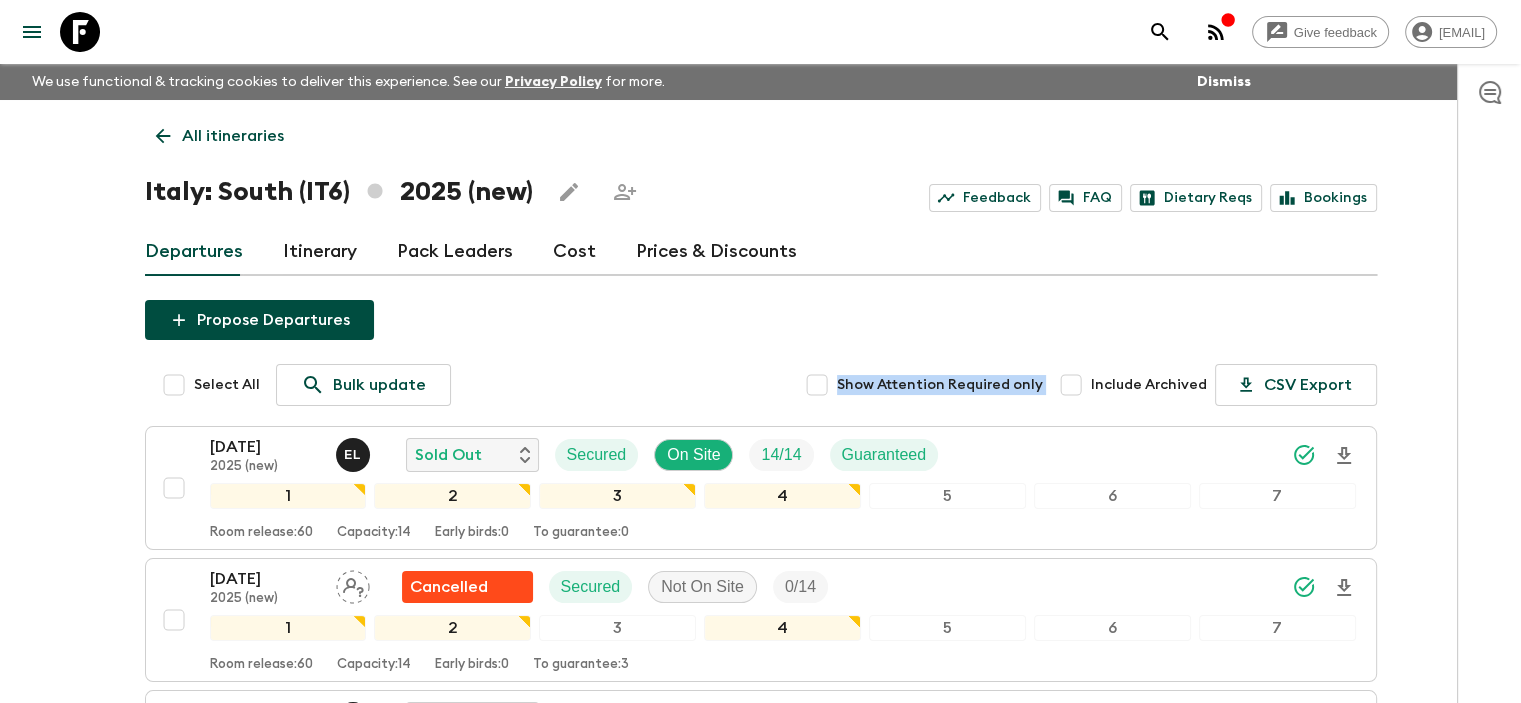 click on "Propose Departures Select All Bulk update Show Attention Required only Include Archived CSV Export [DATE] 2025 (new) E L Sold Out Secured On Site 14 / 14 Guaranteed 1 2 3 4 5 6 7 Room release:  60 Capacity:  14 Early birds:  0 To guarantee:  0 10 Aug 2025 2025 (new) Cancelled Secured Not On Site 0 / 14 1 2 3 4 5 6 7 Room release:  60 Capacity:  14 Early birds:  0 To guarantee:  3 24 Aug 2025 2025 (new) E L Sold Out Secured On Site 14 / 14 Guaranteed 1 2 3 4 5 6 7 Room release:  60 Capacity:  14 Early birds:  0 To guarantee:  0 31 Aug 2025 2025 (new) E L Sold Out Secured On Site 14 / 14 Guaranteed 1 2 3 4 5 6 7 Room release:  60 Capacity:  14 Early birds:  0 To guarantee:  0 14 Sep 2025 2025 (new) Sold Out Secured On Site 14 / 14 Guaranteed 1 2 3 4 5 6 7 Room release:  60 Capacity:  14 Early birds:  0 To guarantee:  4 19 Sep 2025 2025 (new) Guaranteed Secured On Site 13 / 14 Guaranteed 1 2 3 4 5 6 7 Room release:  60 Capacity:  14 Early birds:  0 To guarantee:  0 28 Sep 2025 2025 (new) Cancelled Secured 0" at bounding box center [761, 1025] 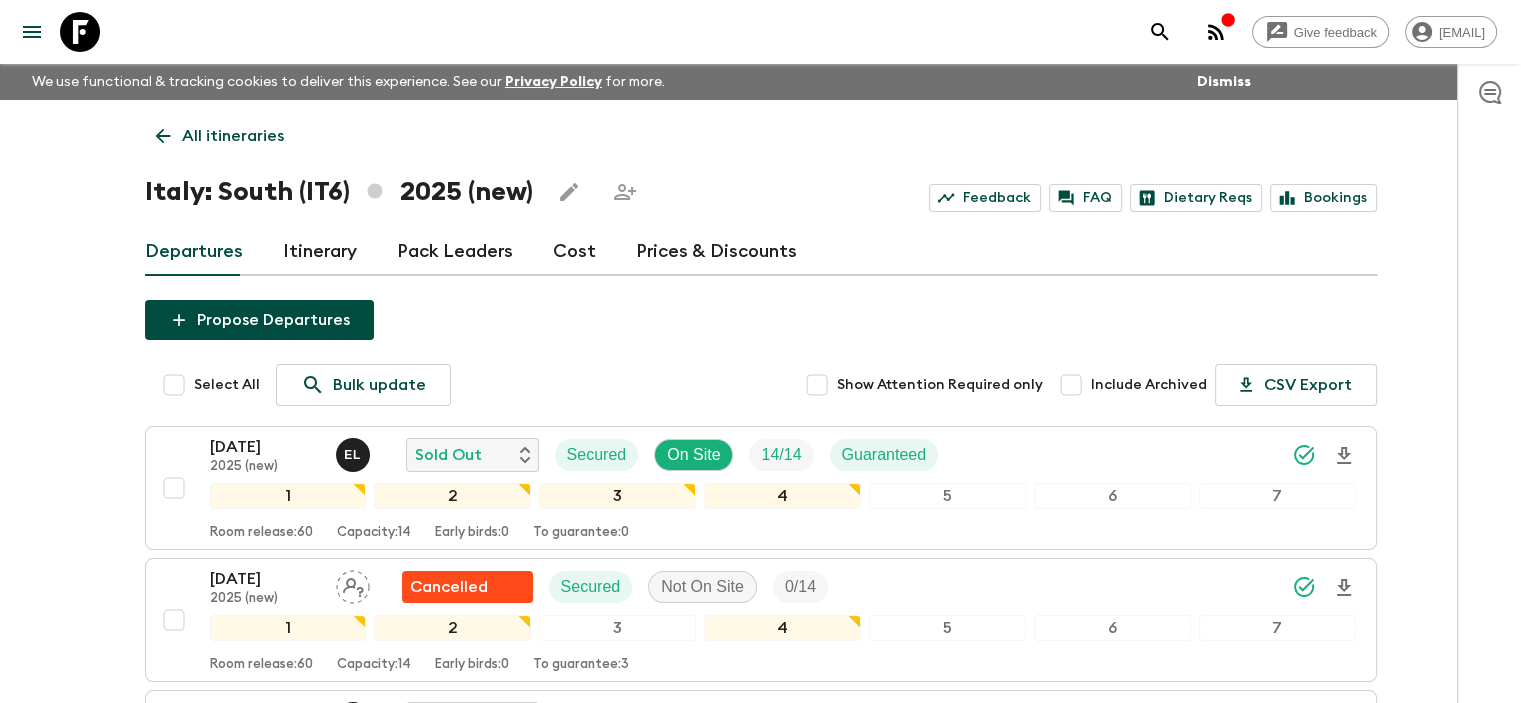click on "Propose Departures Select All Bulk update Show Attention Required only Include Archived CSV Export [DATE] 2025 (new) E L Sold Out Secured On Site 14 / 14 Guaranteed 1 2 3 4 5 6 7 Room release:  60 Capacity:  14 Early birds:  0 To guarantee:  0 10 Aug 2025 2025 (new) Cancelled Secured Not On Site 0 / 14 1 2 3 4 5 6 7 Room release:  60 Capacity:  14 Early birds:  0 To guarantee:  3 24 Aug 2025 2025 (new) E L Sold Out Secured On Site 14 / 14 Guaranteed 1 2 3 4 5 6 7 Room release:  60 Capacity:  14 Early birds:  0 To guarantee:  0 31 Aug 2025 2025 (new) E L Sold Out Secured On Site 14 / 14 Guaranteed 1 2 3 4 5 6 7 Room release:  60 Capacity:  14 Early birds:  0 To guarantee:  0 14 Sep 2025 2025 (new) Sold Out Secured On Site 14 / 14 Guaranteed 1 2 3 4 5 6 7 Room release:  60 Capacity:  14 Early birds:  0 To guarantee:  4 19 Sep 2025 2025 (new) Guaranteed Secured On Site 13 / 14 Guaranteed 1 2 3 4 5 6 7 Room release:  60 Capacity:  14 Early birds:  0 To guarantee:  0 28 Sep 2025 2025 (new) Cancelled Secured 0" at bounding box center [761, 1025] 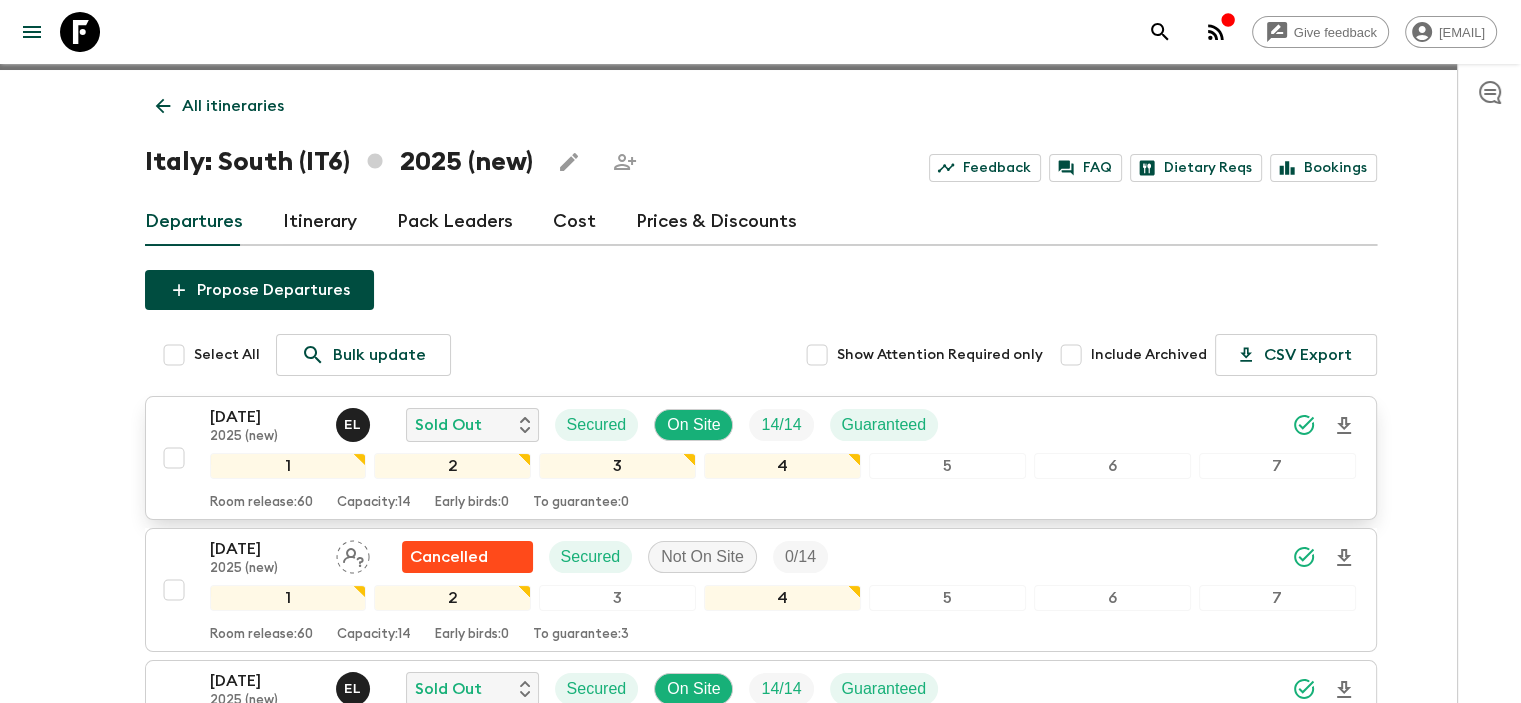 scroll, scrollTop: 0, scrollLeft: 0, axis: both 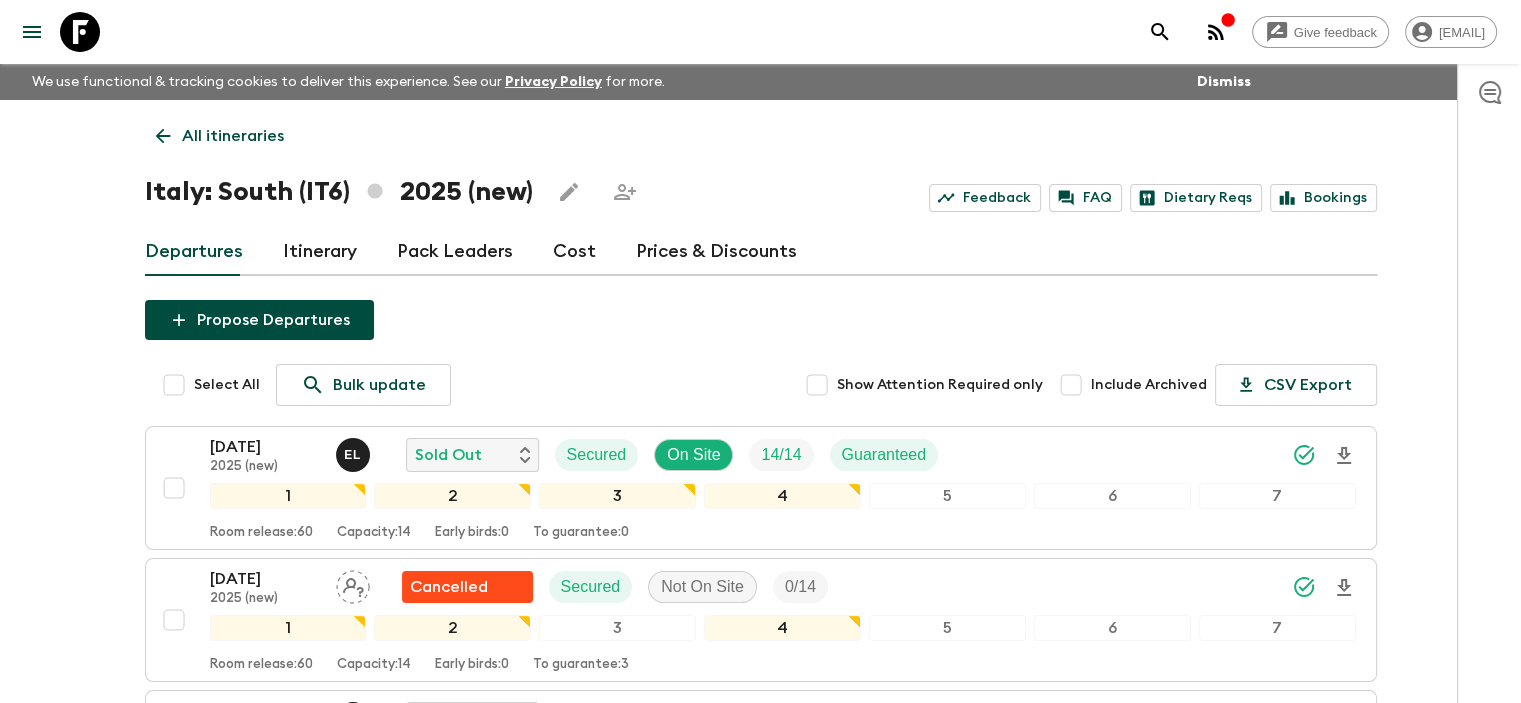 click on "Propose Departures Select All Bulk update Show Attention Required only Include Archived CSV Export [DATE] 2025 (new) E L Sold Out Secured On Site 14 / 14 Guaranteed 1 2 3 4 5 6 7 Room release:  60 Capacity:  14 Early birds:  0 To guarantee:  0 10 Aug 2025 2025 (new) Cancelled Secured Not On Site 0 / 14 1 2 3 4 5 6 7 Room release:  60 Capacity:  14 Early birds:  0 To guarantee:  3 24 Aug 2025 2025 (new) E L Sold Out Secured On Site 14 / 14 Guaranteed 1 2 3 4 5 6 7 Room release:  60 Capacity:  14 Early birds:  0 To guarantee:  0 31 Aug 2025 2025 (new) E L Sold Out Secured On Site 14 / 14 Guaranteed 1 2 3 4 5 6 7 Room release:  60 Capacity:  14 Early birds:  0 To guarantee:  0 14 Sep 2025 2025 (new) Sold Out Secured On Site 14 / 14 Guaranteed 1 2 3 4 5 6 7 Room release:  60 Capacity:  14 Early birds:  0 To guarantee:  4 19 Sep 2025 2025 (new) Guaranteed Secured On Site 13 / 14 Guaranteed 1 2 3 4 5 6 7 Room release:  60 Capacity:  14 Early birds:  0 To guarantee:  0 28 Sep 2025 2025 (new) Cancelled Secured 0" at bounding box center (761, 1025) 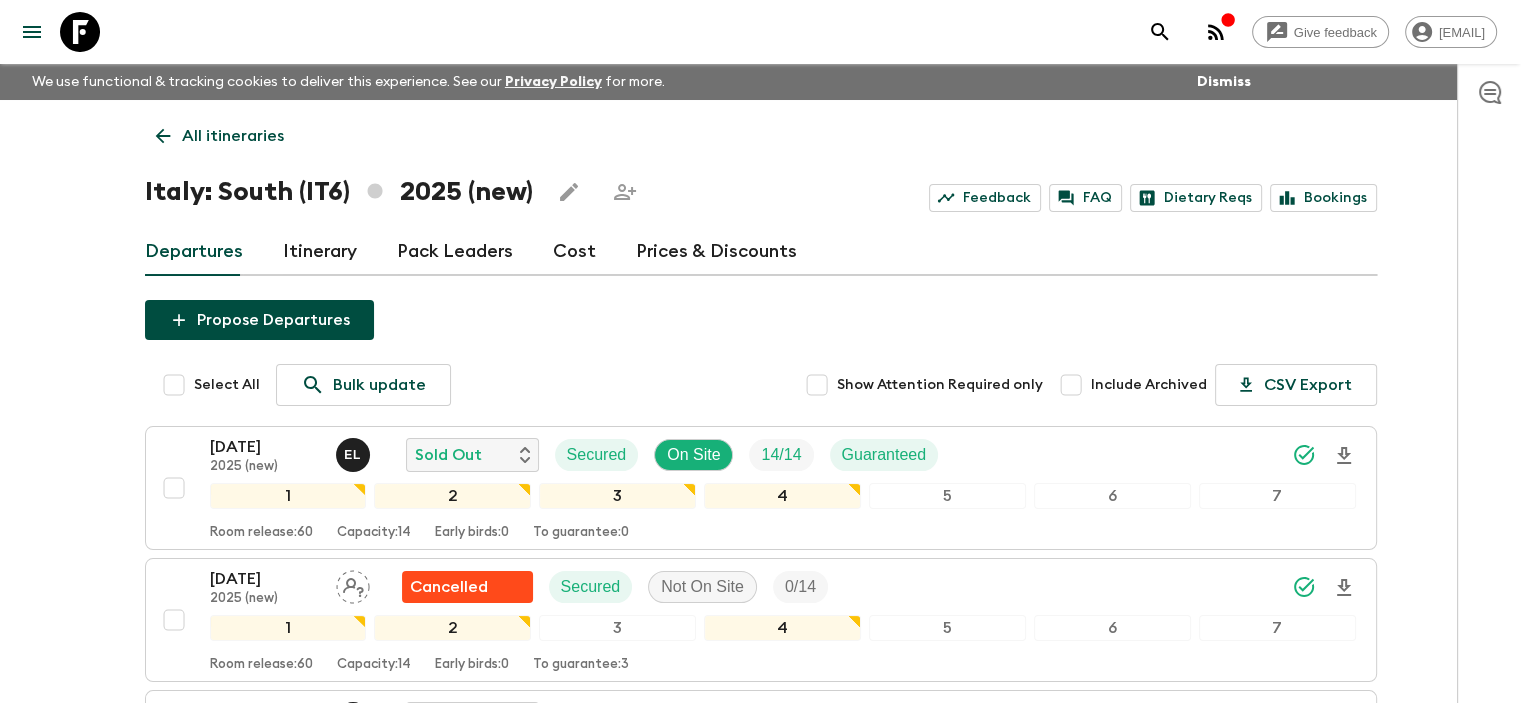 drag, startPoint x: 1076, startPoint y: 385, endPoint x: 904, endPoint y: 366, distance: 173.04623 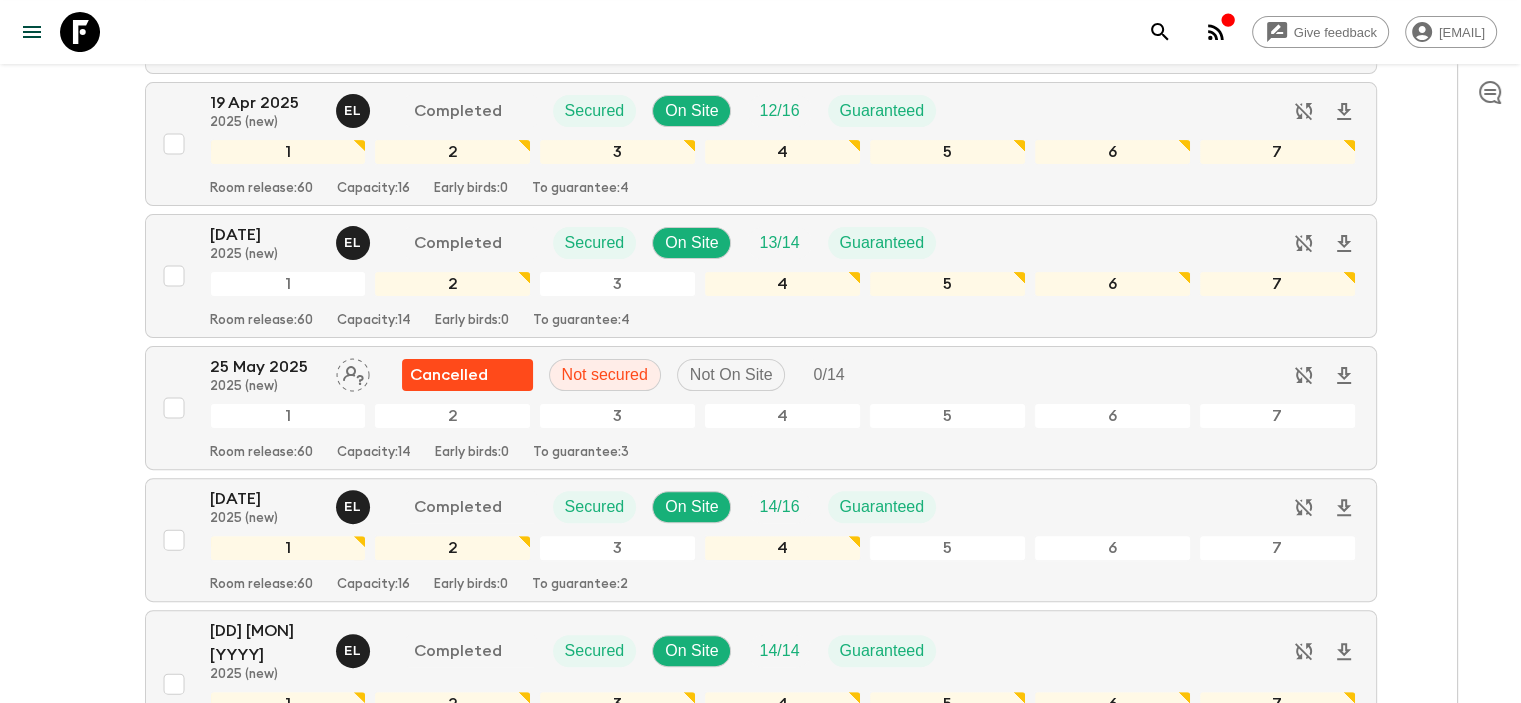 scroll, scrollTop: 700, scrollLeft: 0, axis: vertical 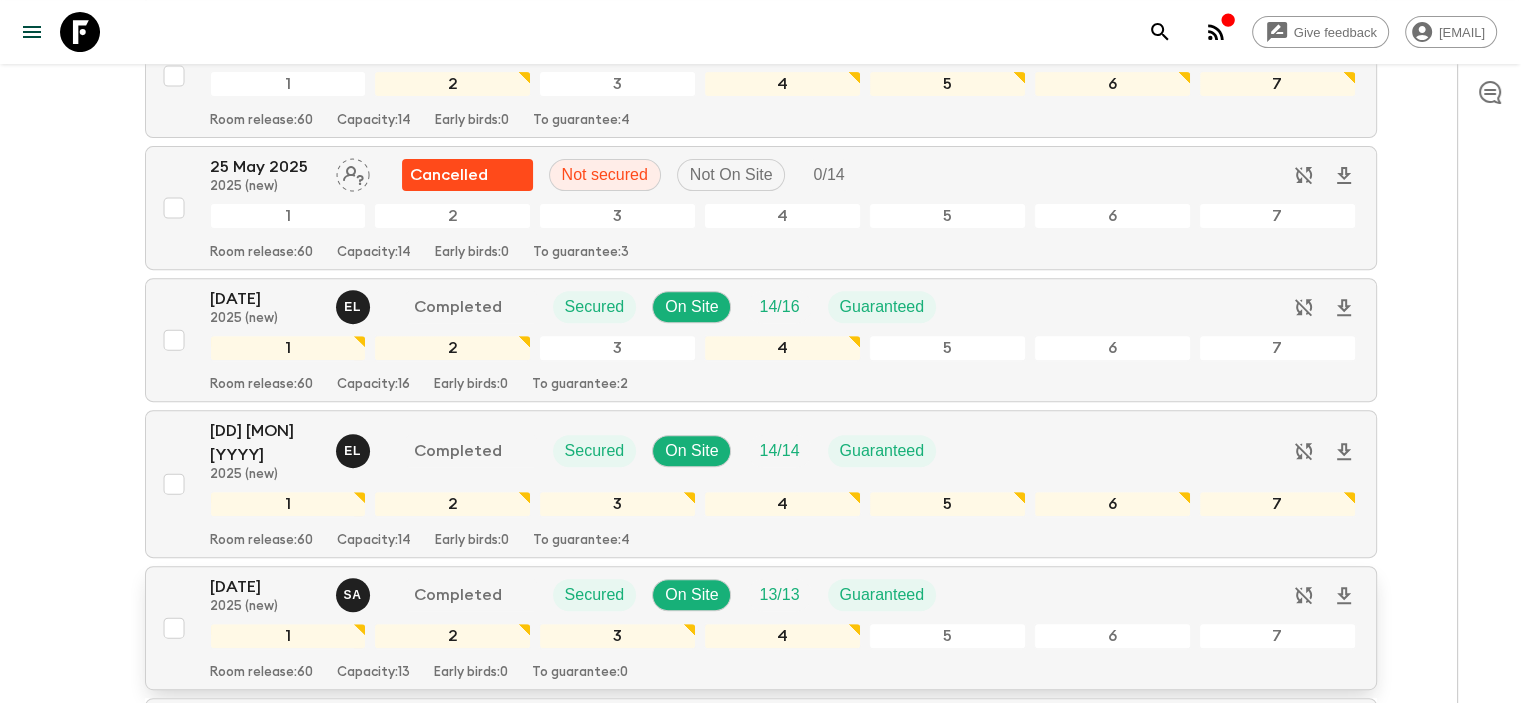 click on "[DATE]" at bounding box center [265, 587] 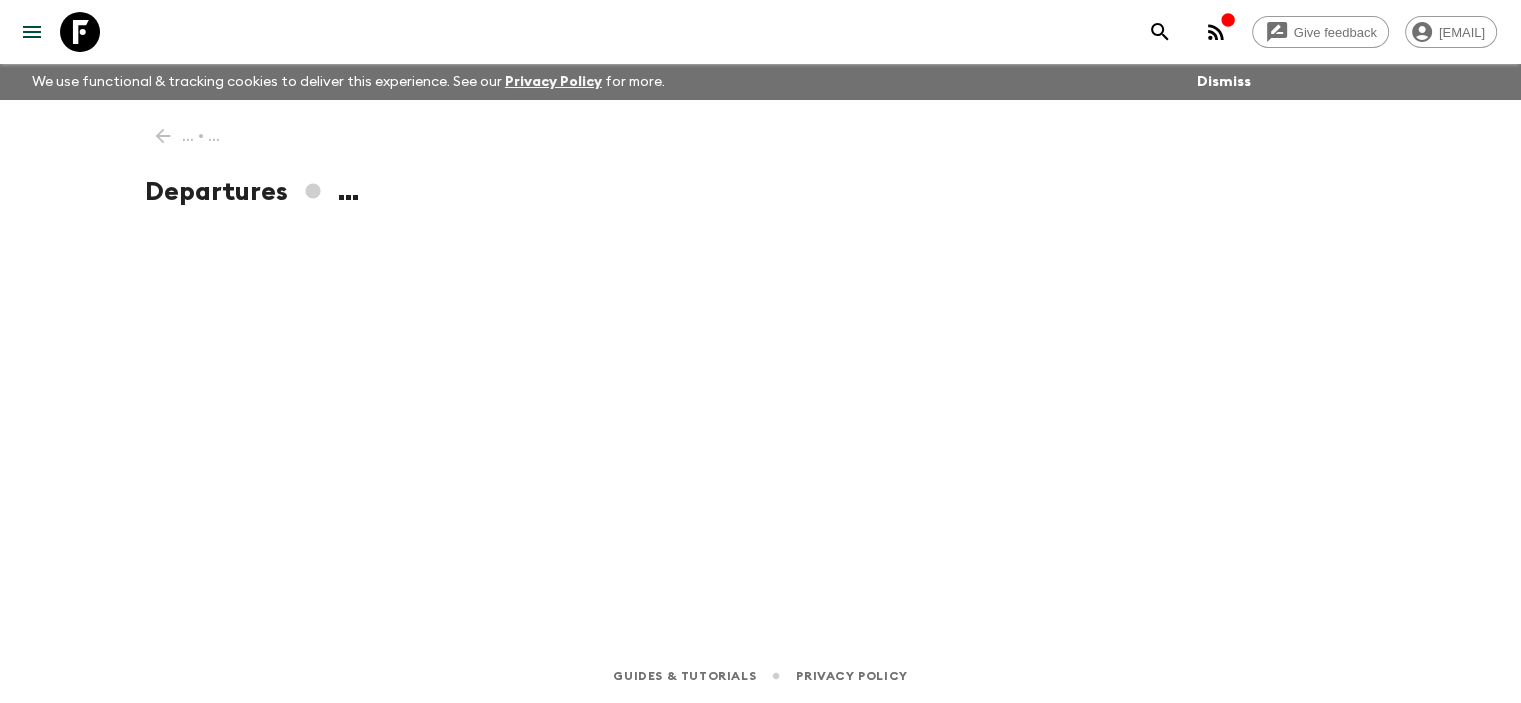 scroll, scrollTop: 0, scrollLeft: 0, axis: both 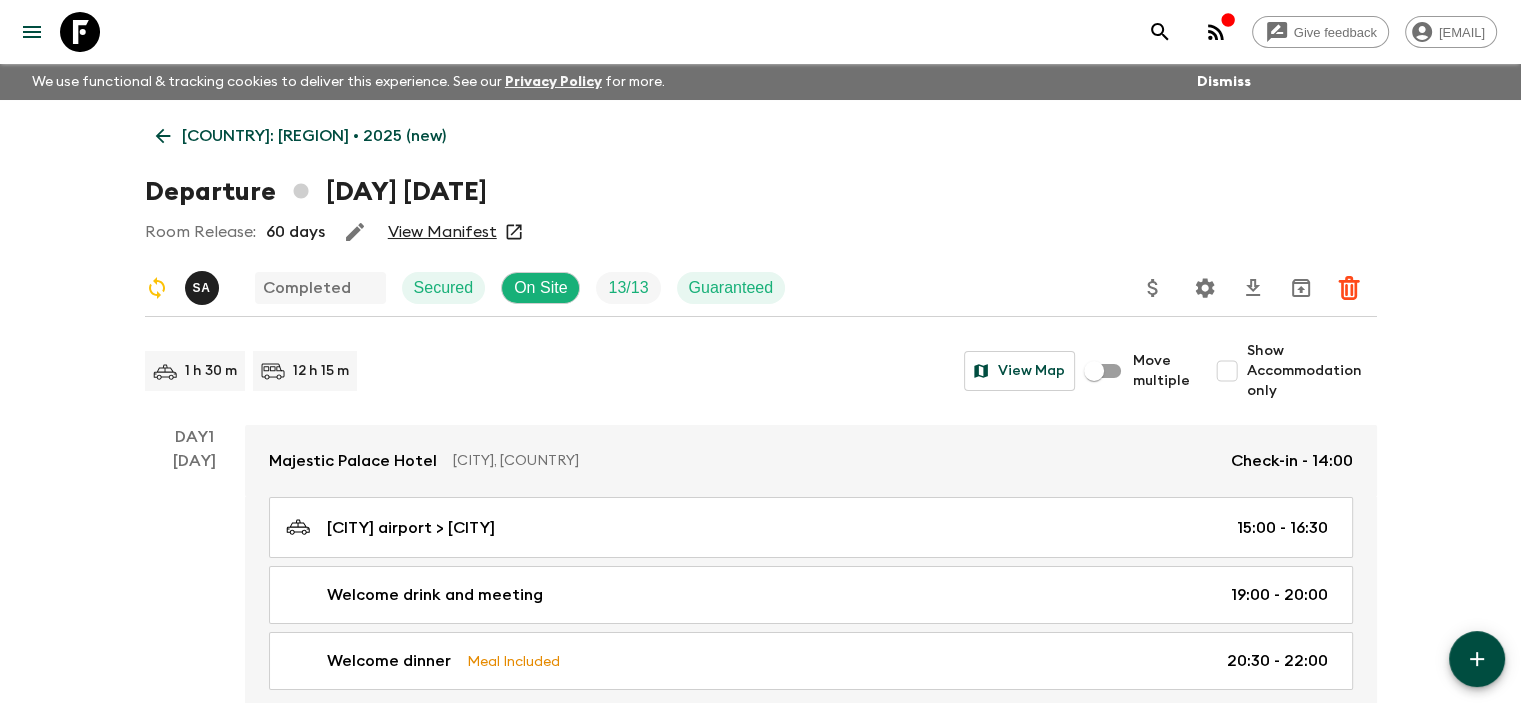 click on "View Manifest" at bounding box center (442, 232) 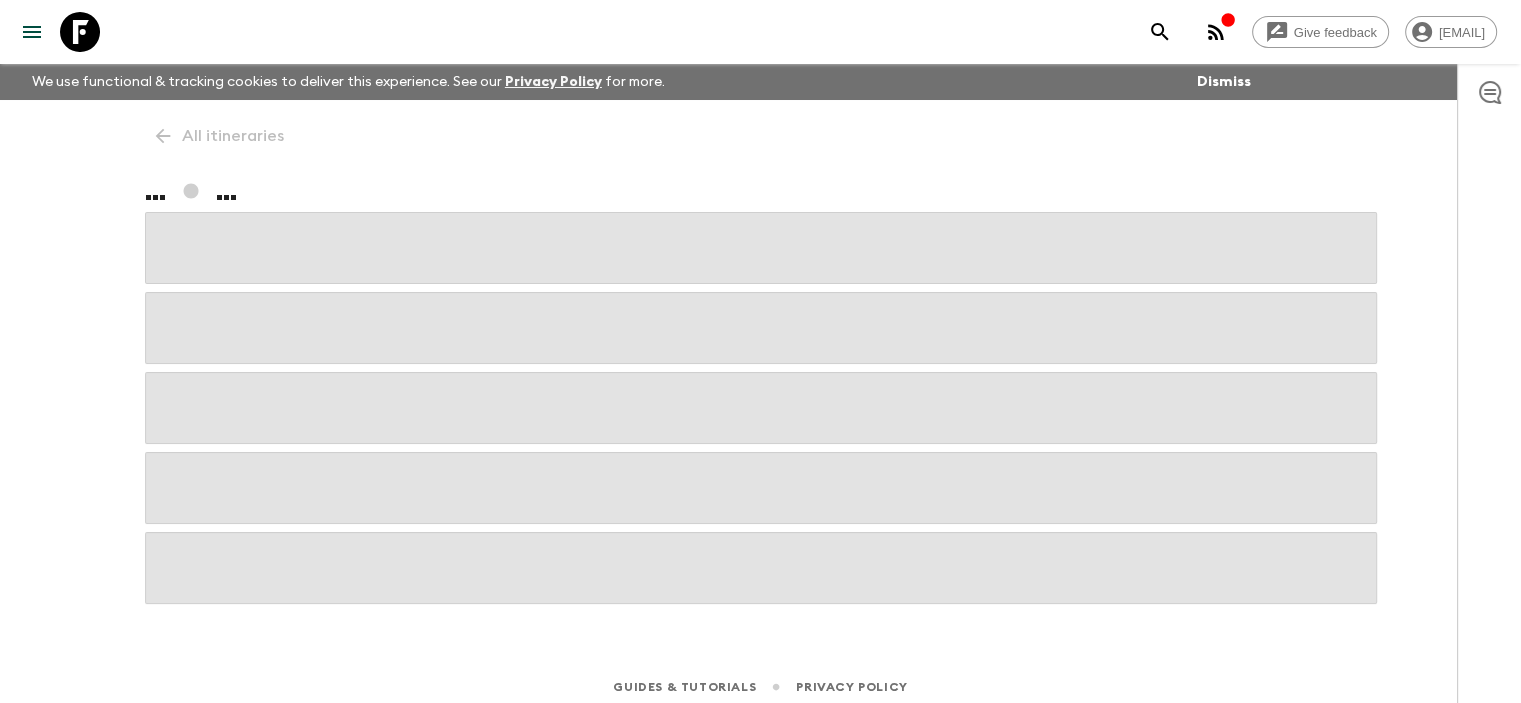 scroll, scrollTop: 11, scrollLeft: 0, axis: vertical 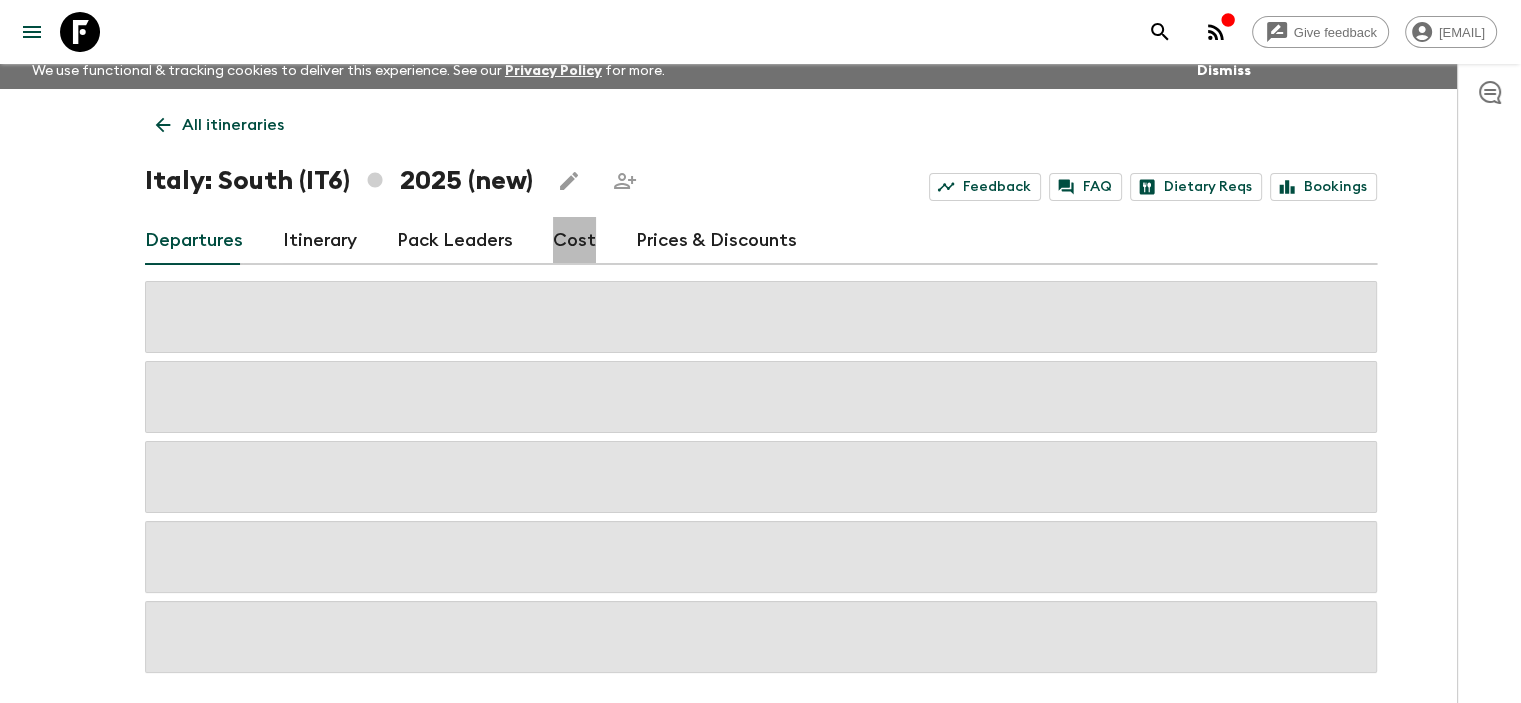 click on "Cost" at bounding box center [574, 241] 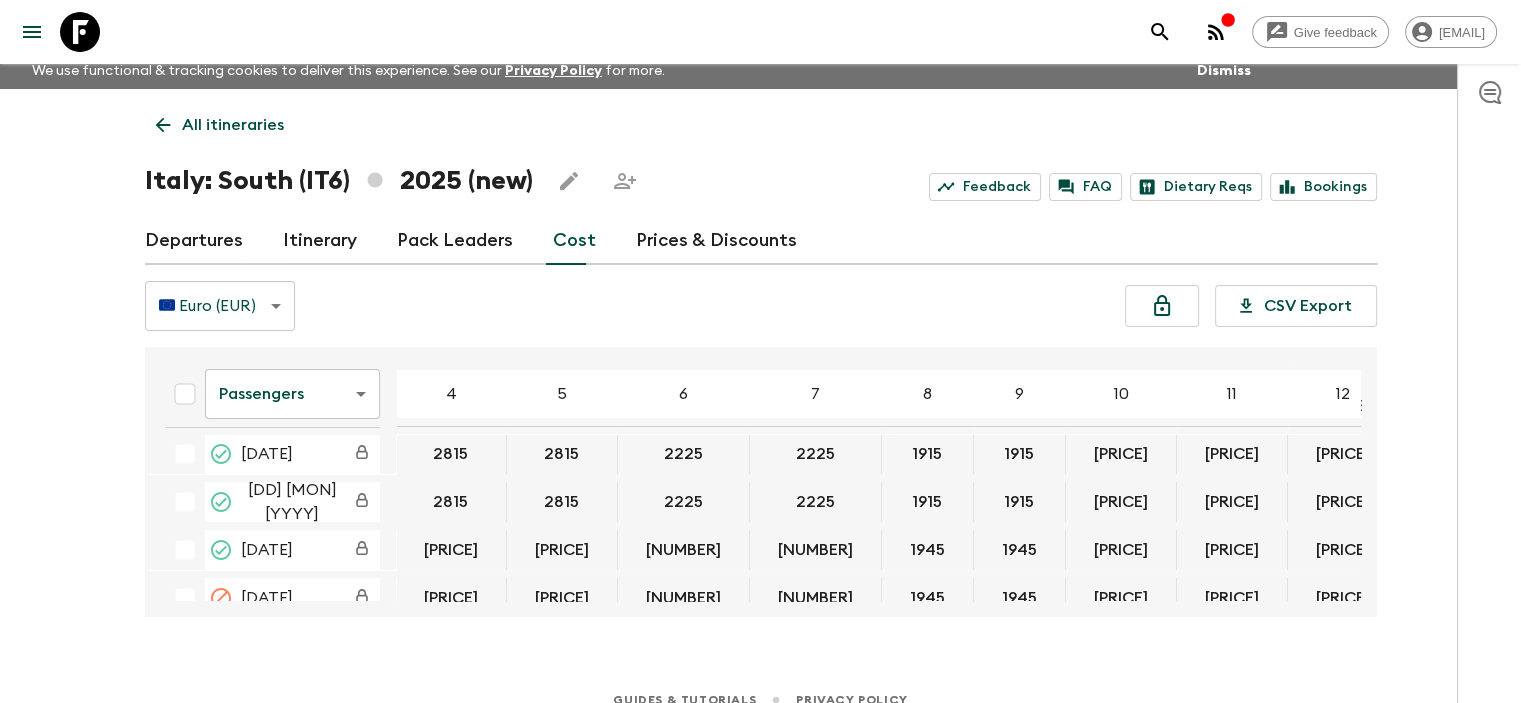 scroll, scrollTop: 300, scrollLeft: 0, axis: vertical 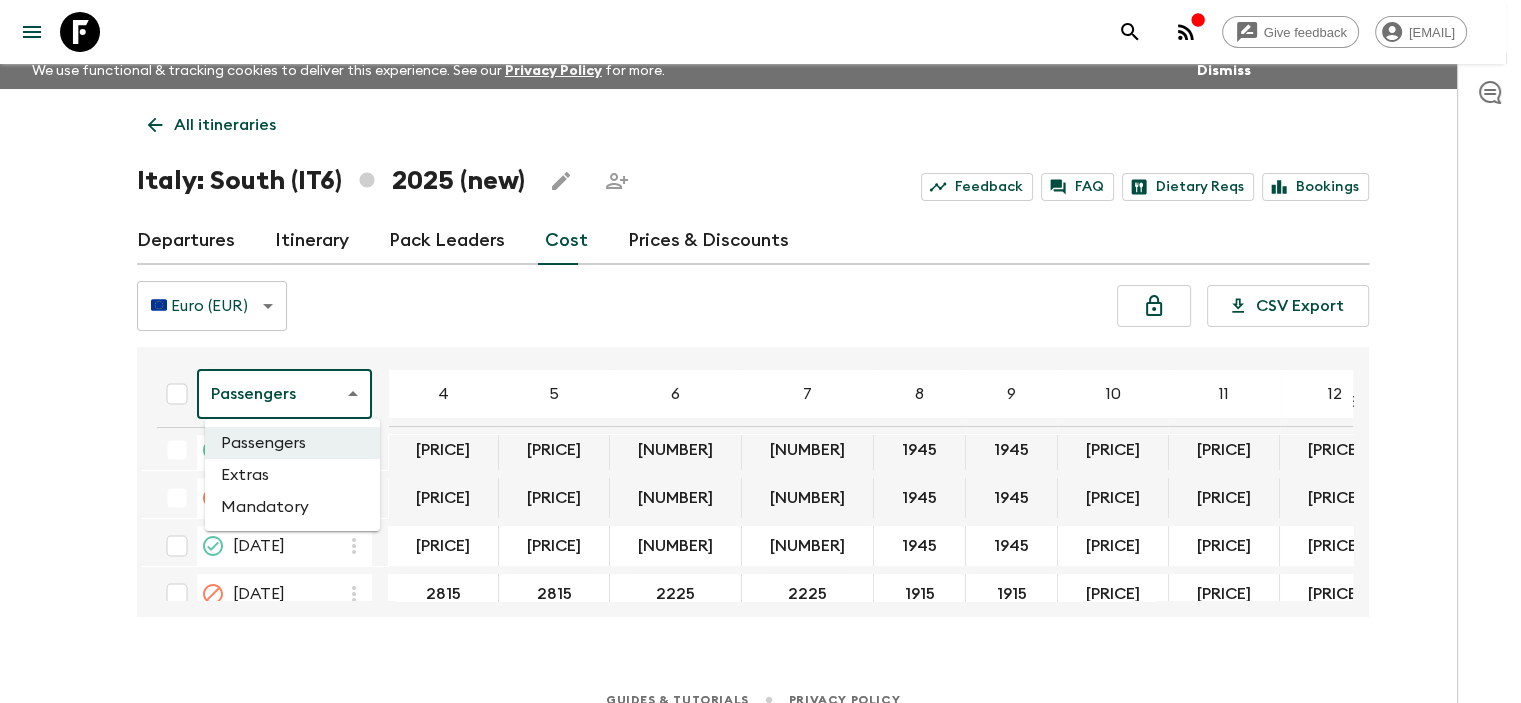 click on "Give feedback [EMAIL] We use functional & tracking cookies to deliver this experience. See our Privacy Policy for more. Dismiss All itineraries [COUNTRY]: [LOCATION] ([CODE]) [YYYY] (new) Feedback FAQ Dietary Reqs Bookings Departures Itinerary Pack Leaders Cost Prices & Discounts 🇪🇺 Euro (EUR) EUR ​ CSV Export Passengers passengersCost ​ 4 5 6 7 8 9 10 11 12 13 14 15 16 17 18 [DD] [MON] [YYYY] [PRICE] [PRICE] [PRICE] [PRICE] [PRICE] [PRICE] [PRICE] [PRICE] [PRICE] [PRICE] [PRICE] [DD] [MON] [YYYY] [PRICE] [PRICE] [PRICE] [PRICE] [PRICE] [PRICE] [PRICE] [PRICE] [PRICE] [PRICE] [PRICE] [DD] [MON] [YYYY] [PRICE] [PRICE] [PRICE] [PRICE] [PRICE] [PRICE] [PRICE] [PRICE] [PRICE] [PRICE] [PRICE] [DD] [MON] [YYYY] [PRICE] [PRICE] [PRICE] [PRICE] [PRICE] [PRICE] [PRICE] [PRICE] [PRICE] [PRICE] [PRICE] [DD] [MON] [YYYY] [PRICE] [PRICE] [PRICE] [PRICE] [PRICE] [PRICE] [PRICE] [PRICE] [PRICE] [PRICE] [PRICE] [DD] [MON] [YYYY] [PRICE] [PRICE] [PRICE] [PRICE] [PRICE] [PRICE] [PRICE] [PRICE] [PRICE] [PRICE] [PRICE] [DD] [MON] [YYYY] [PRICE] [PRICE] [PRICE] [PRICE] [PRICE] [PRICE] [PRICE] [PRICE] [PRICE] [PRICE] [PRICE] [DD] [MON] [YYYY] [PRICE] [PRICE] [PRICE] [PRICE] [PRICE] [PRICE] [PRICE] [PRICE] [PRICE] [PRICE] [PRICE] [DD] [MON] [YYYY] [PRICE] [PRICE] [PRICE] [PRICE] [PRICE] [PRICE] [PRICE] [PRICE] [PRICE] [PRICE] [PRICE] [DD] [MON] [YYYY] [PRICE] [PRICE] [PRICE] [PRICE] [PRICE] [PRICE] [PRICE] [PRICE] [PRICE] [PRICE] [PRICE]" at bounding box center [760, 358] 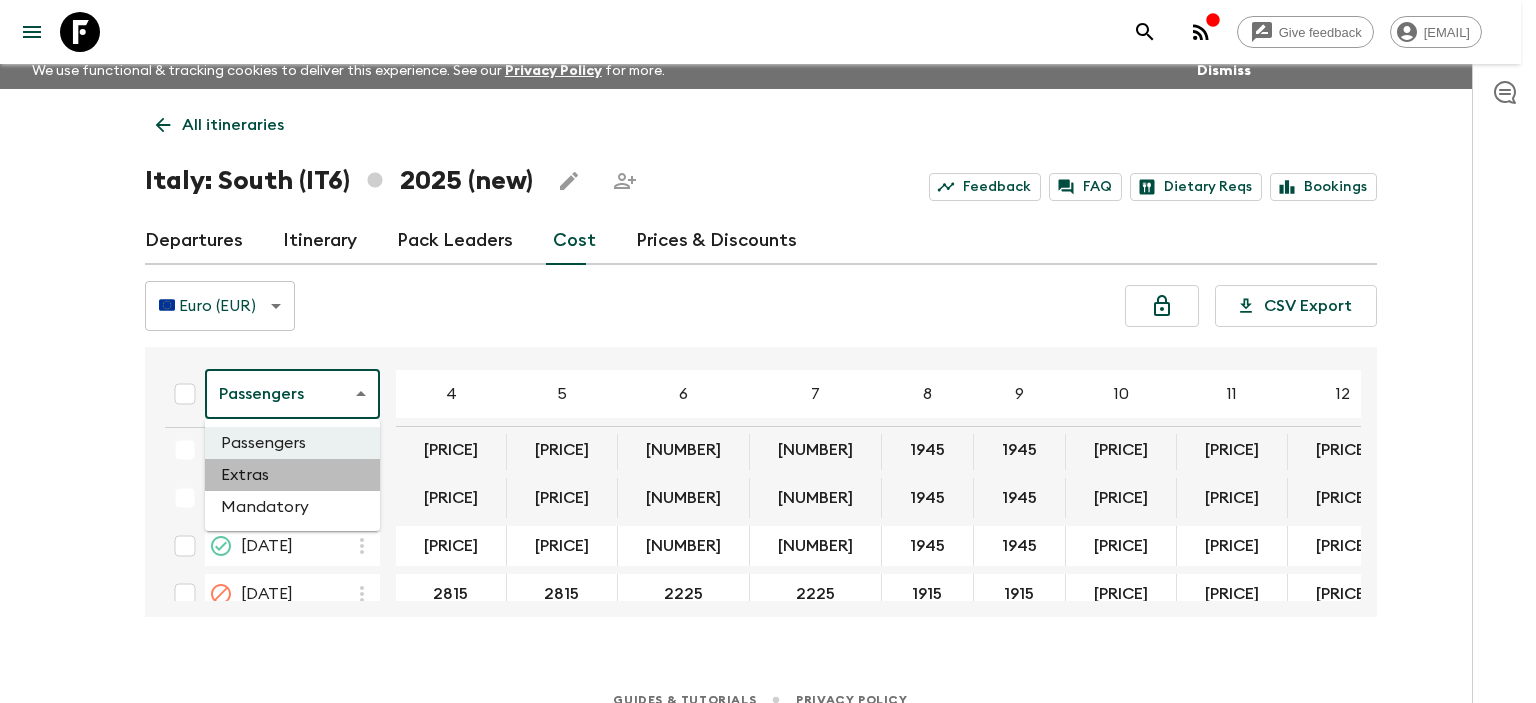 click on "Extras" at bounding box center [292, 475] 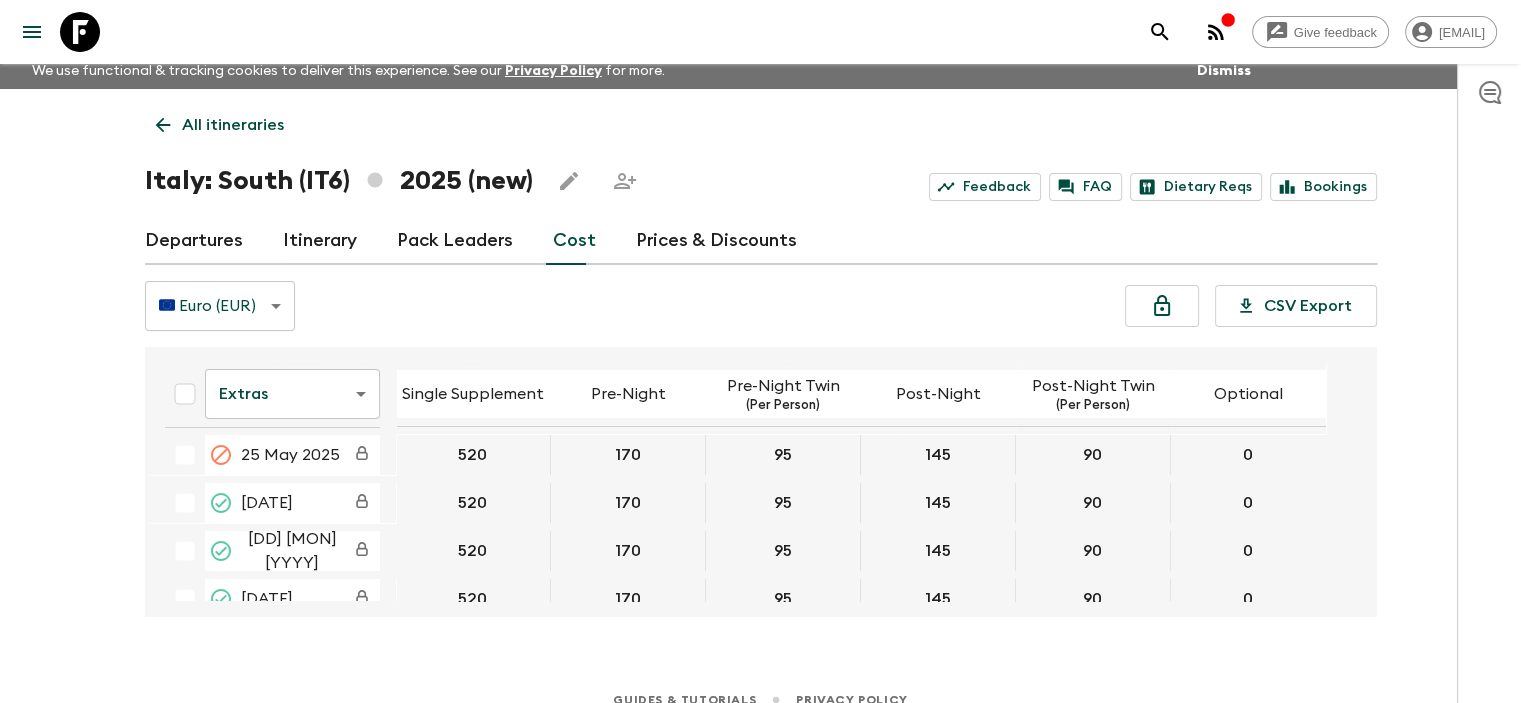 scroll, scrollTop: 200, scrollLeft: 0, axis: vertical 